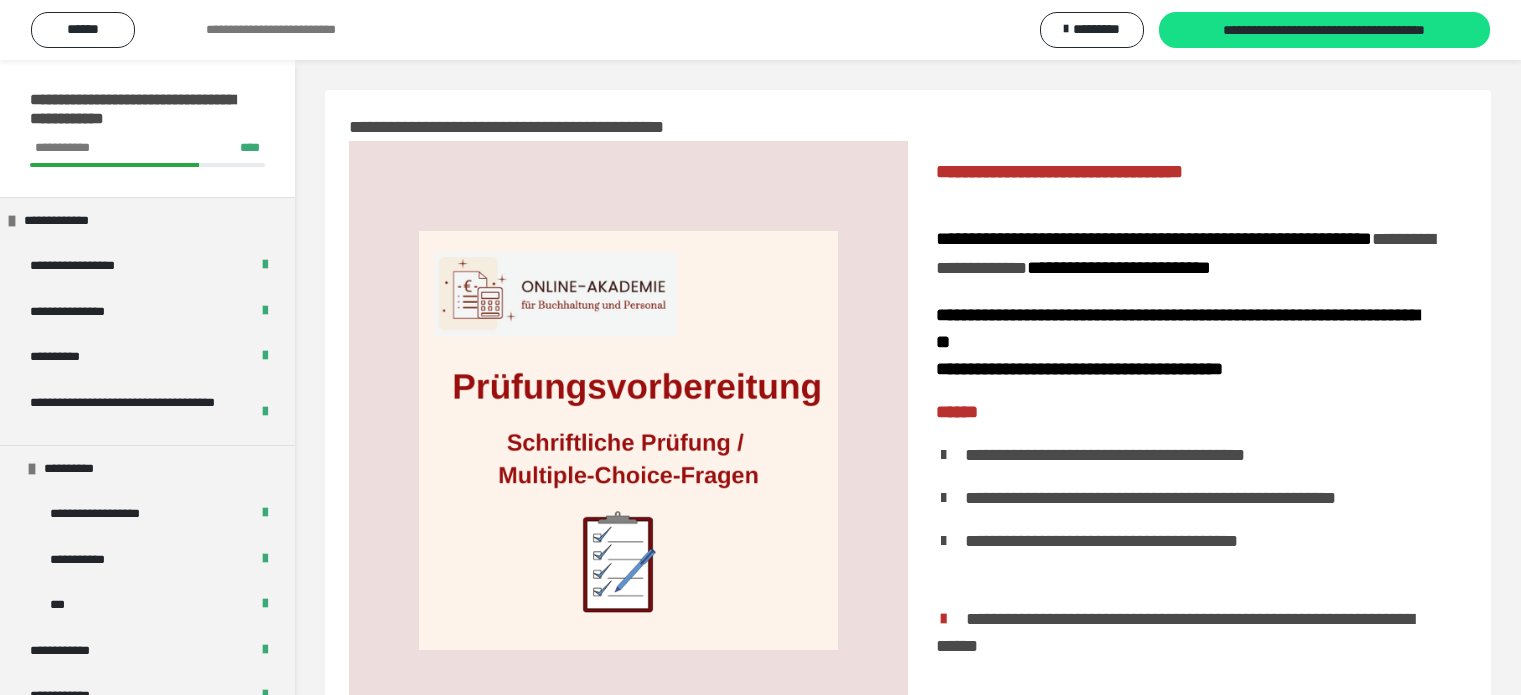 scroll, scrollTop: 42, scrollLeft: 0, axis: vertical 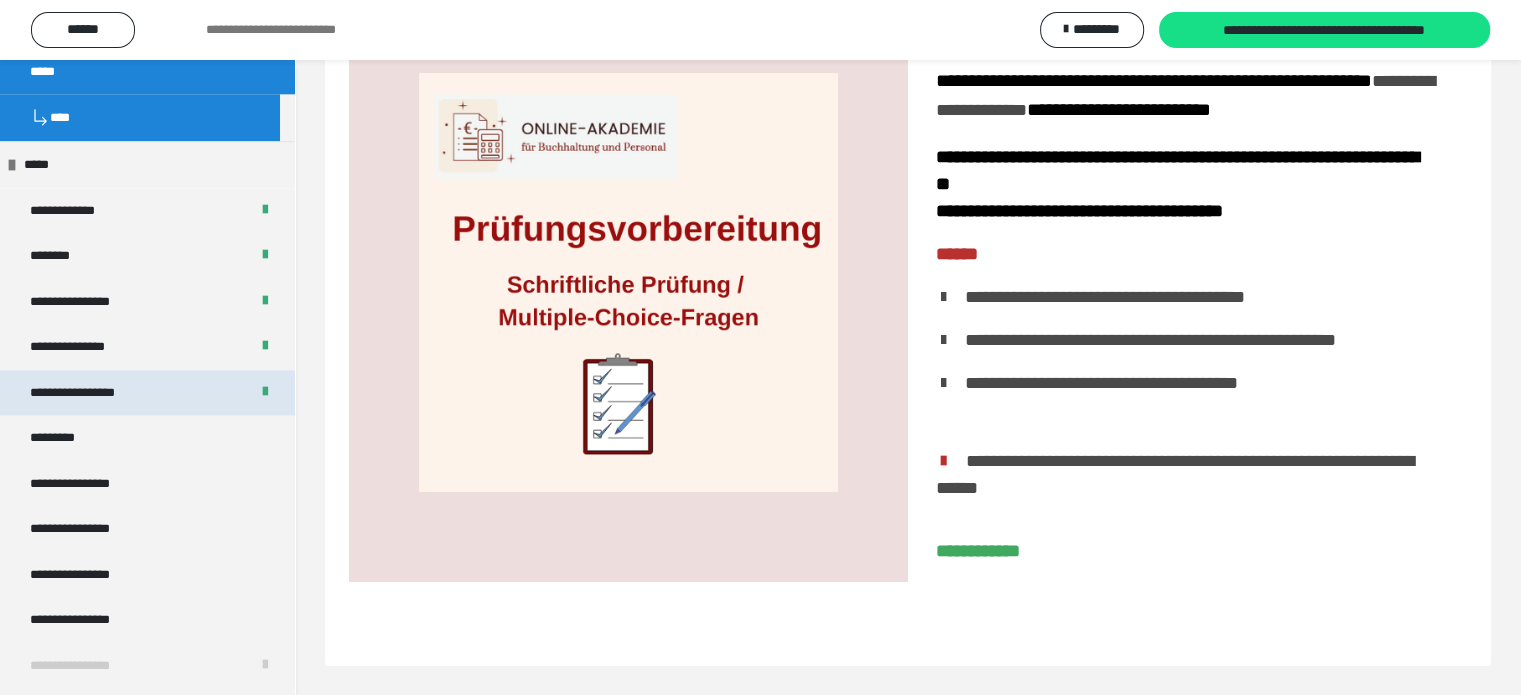 click on "**********" at bounding box center (147, 393) 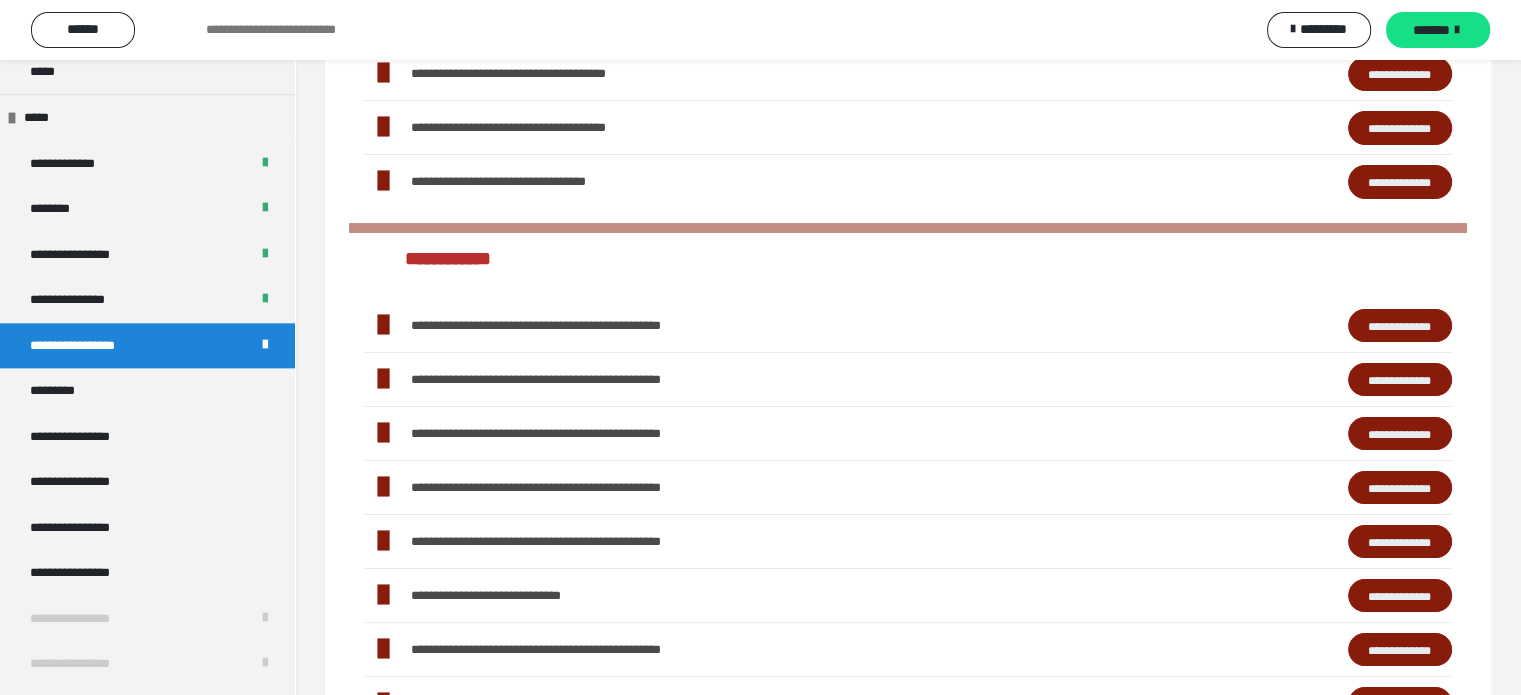 scroll, scrollTop: 0, scrollLeft: 0, axis: both 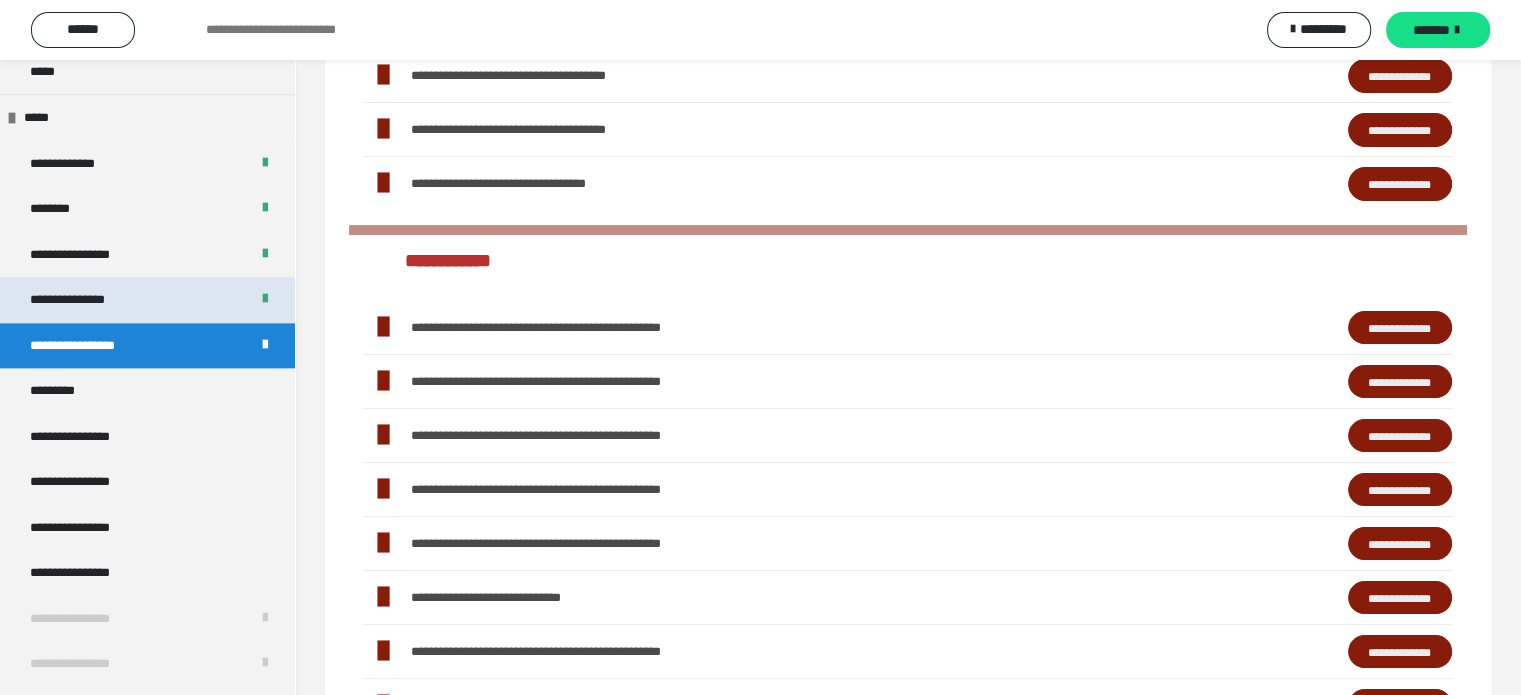click on "**********" at bounding box center (89, 300) 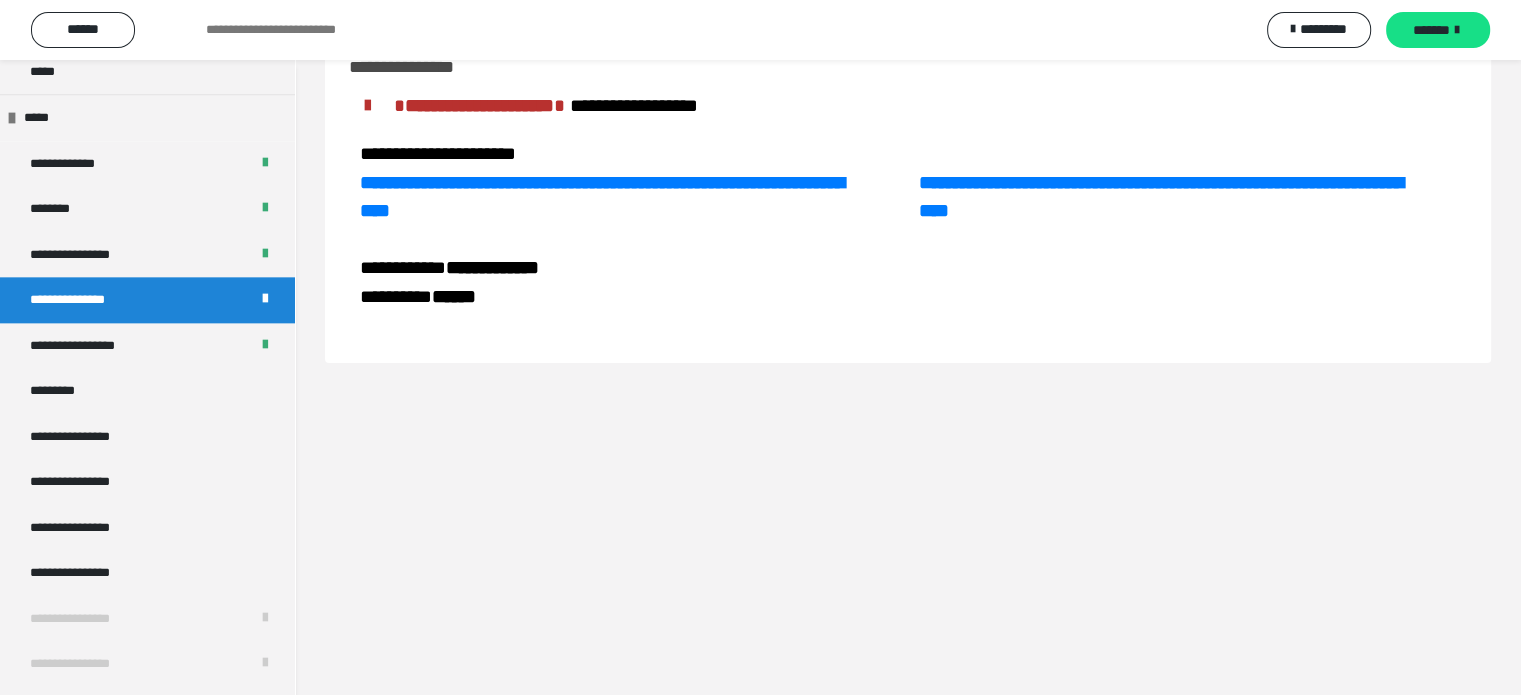 scroll, scrollTop: 60, scrollLeft: 0, axis: vertical 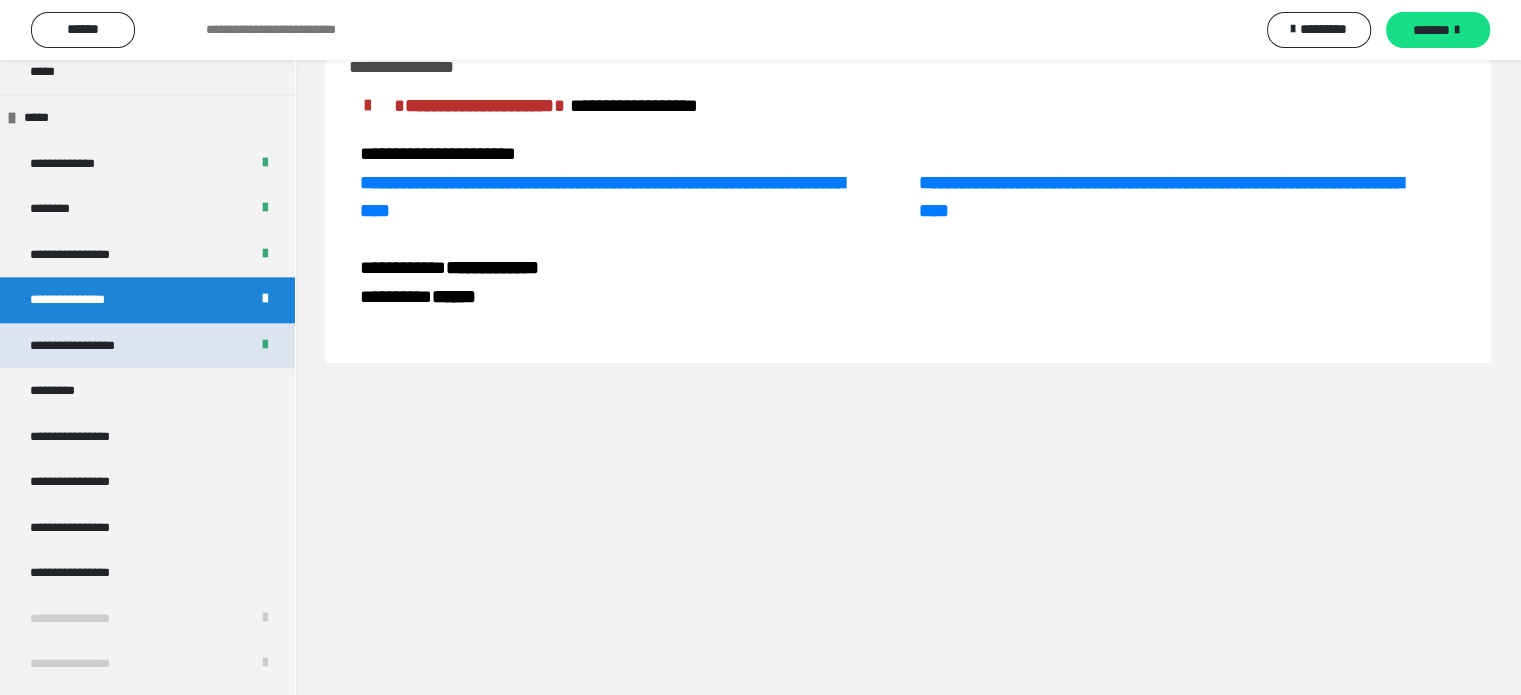 click on "**********" at bounding box center [93, 346] 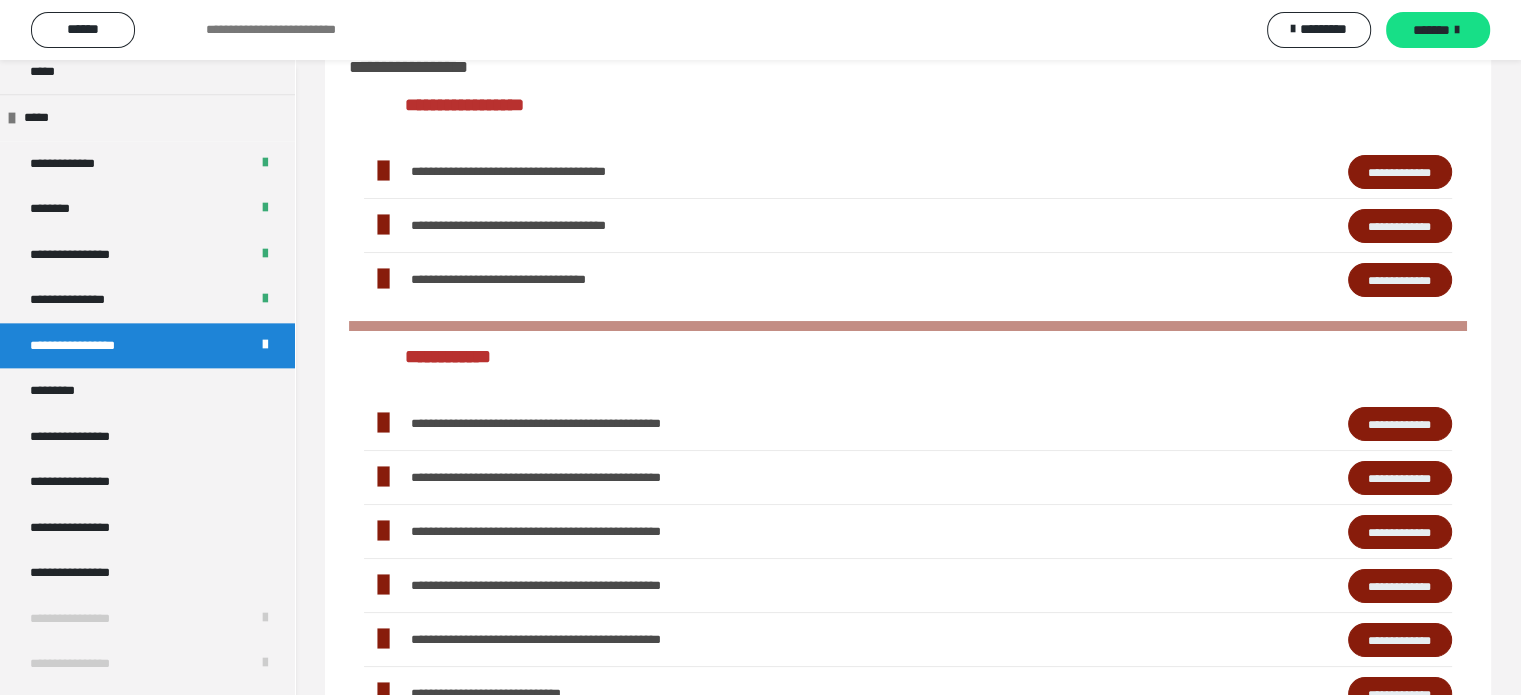 scroll, scrollTop: 156, scrollLeft: 0, axis: vertical 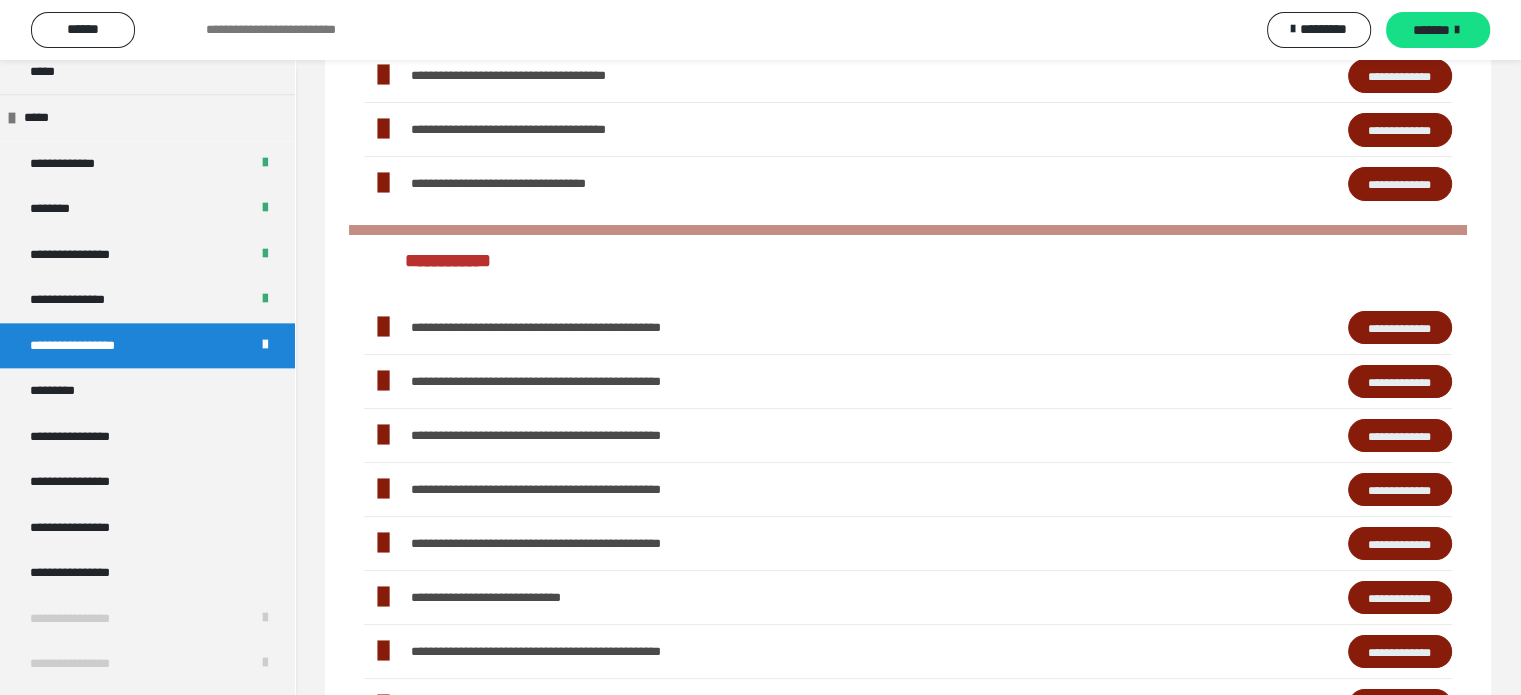 click on "**********" at bounding box center (93, 346) 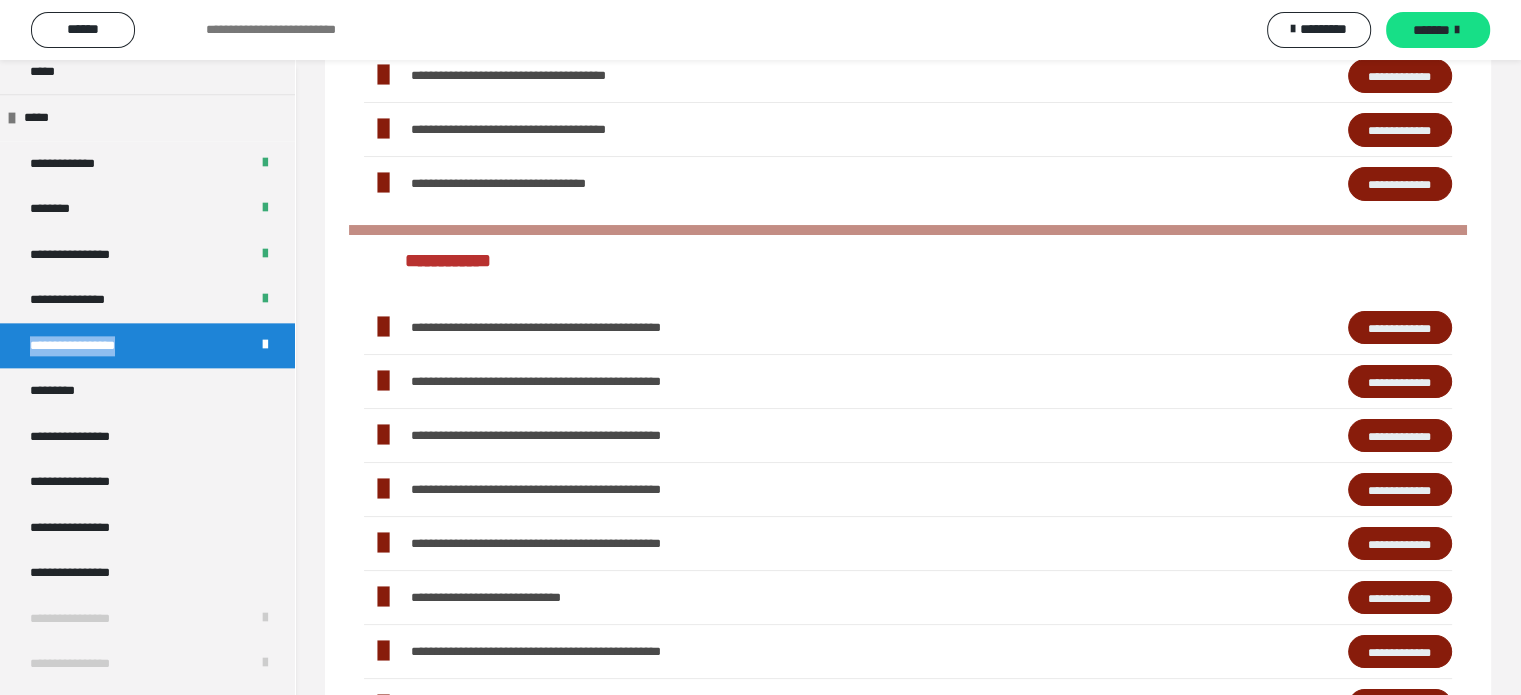 click on "**********" at bounding box center (93, 346) 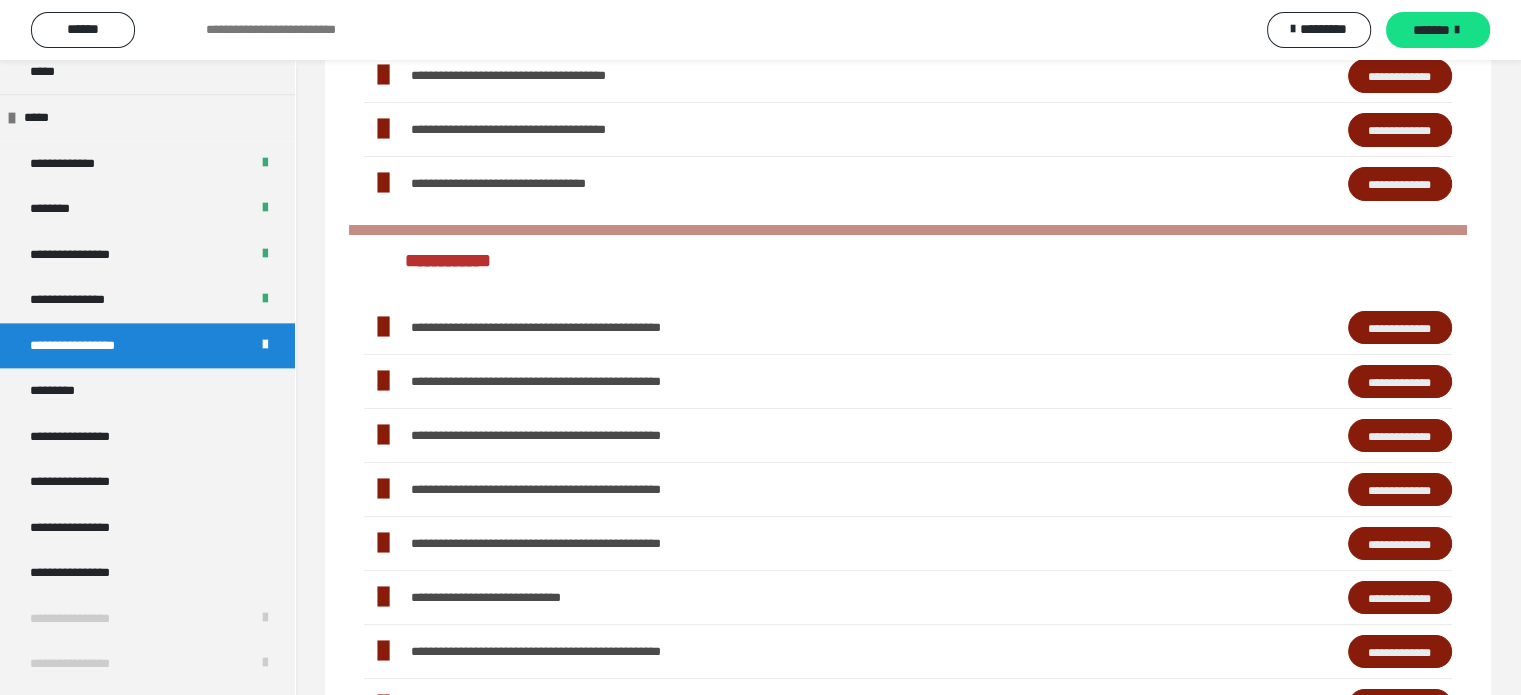 click at bounding box center [265, 346] 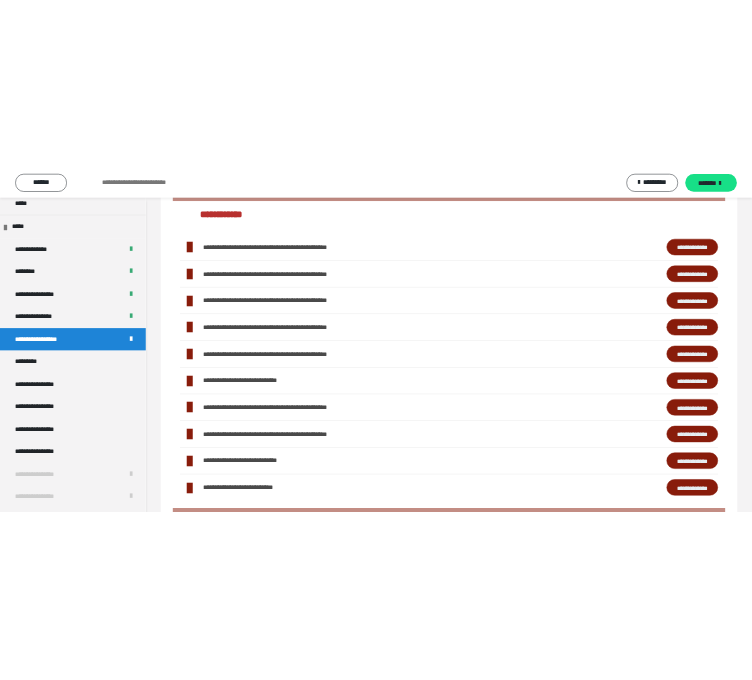 scroll, scrollTop: 0, scrollLeft: 0, axis: both 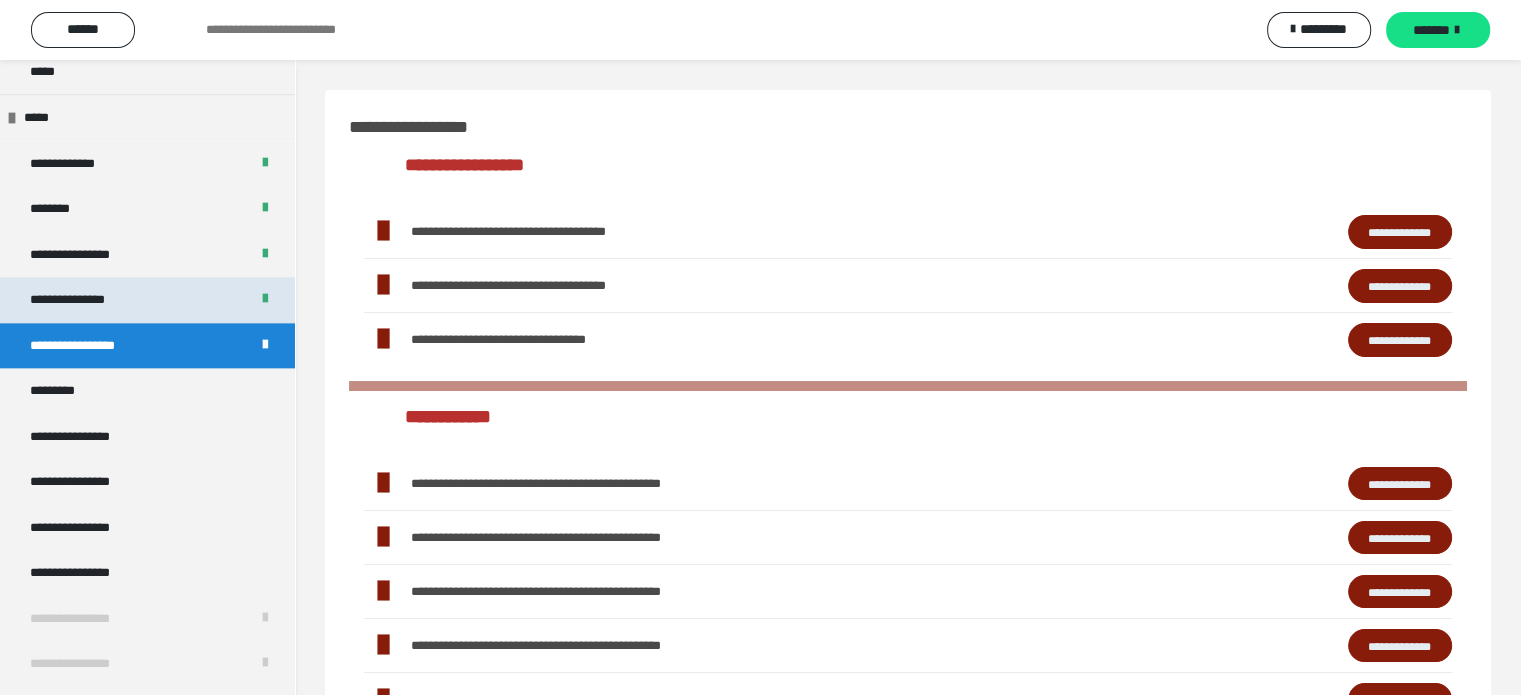 click on "**********" at bounding box center (89, 300) 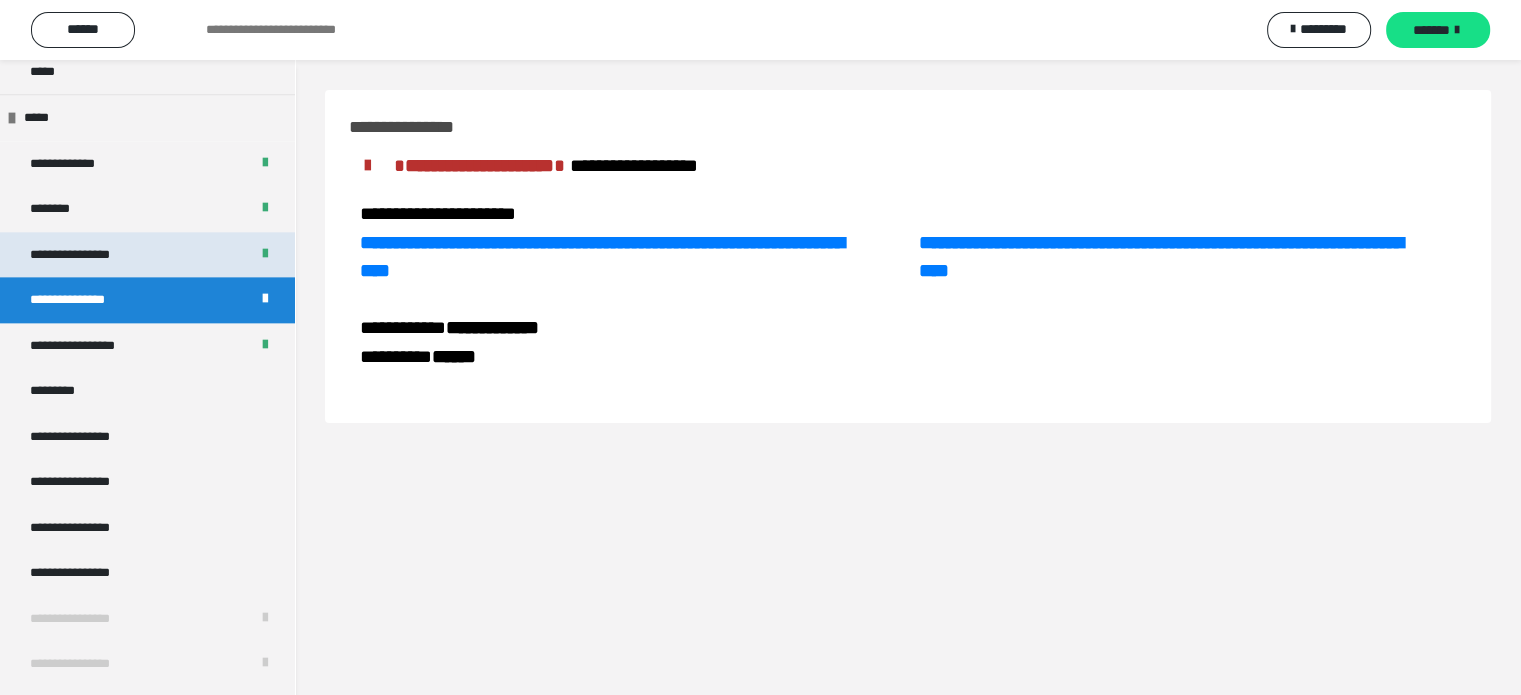 click on "**********" at bounding box center [88, 255] 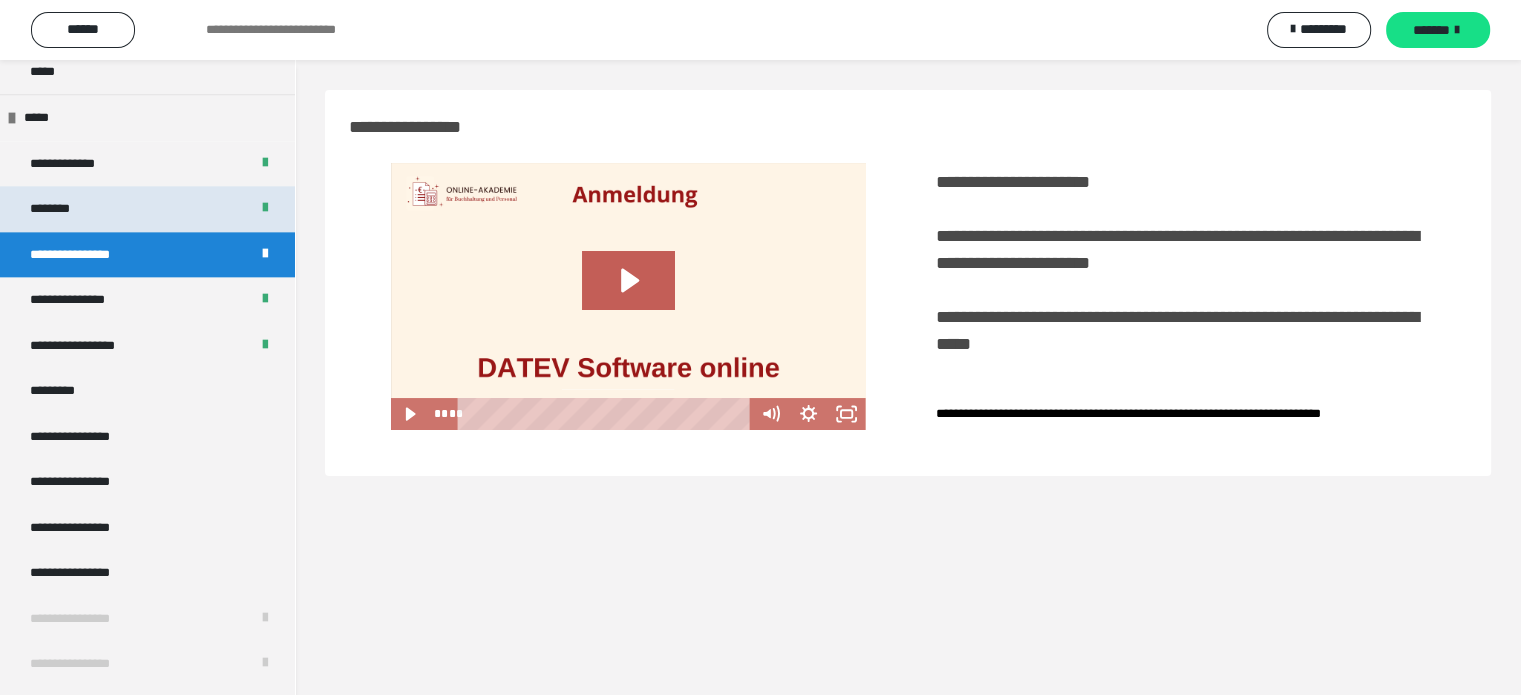 click on "********" at bounding box center [147, 209] 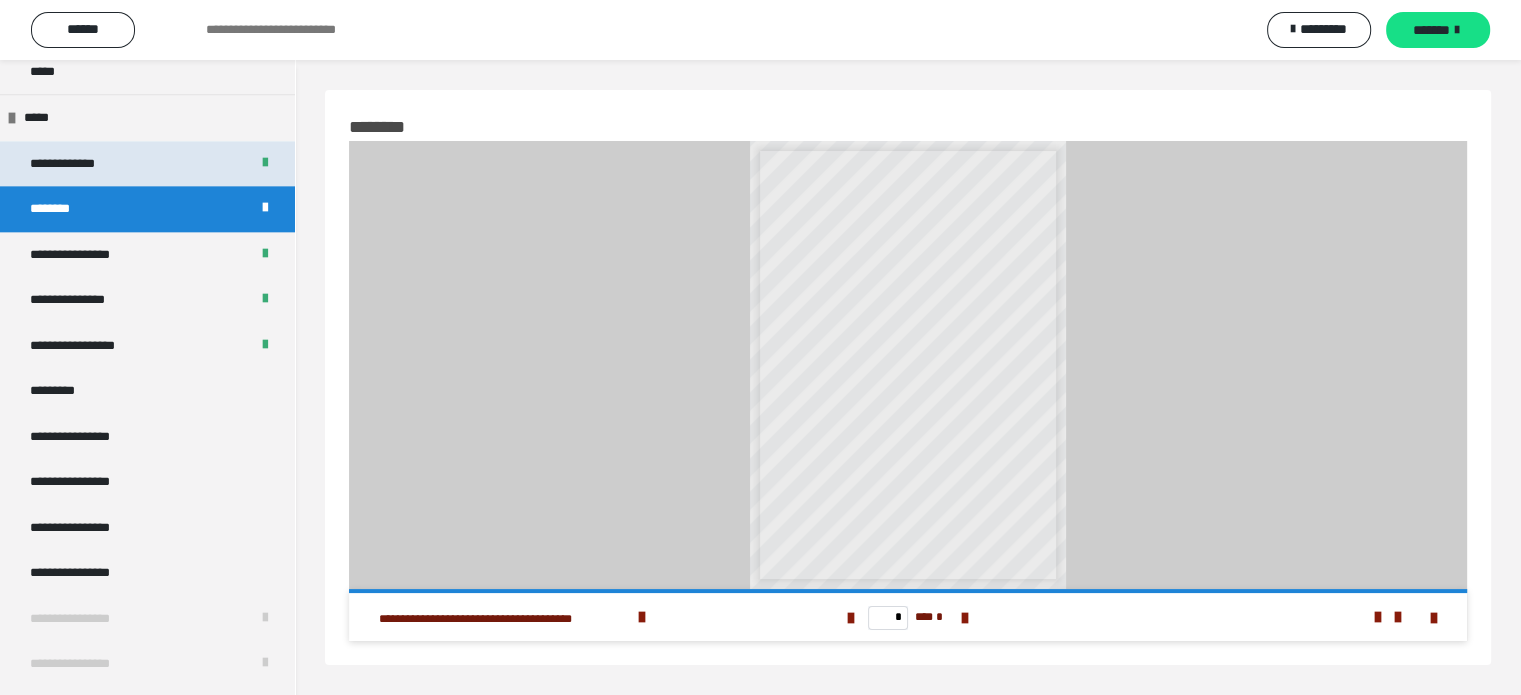 click on "**********" at bounding box center [147, 164] 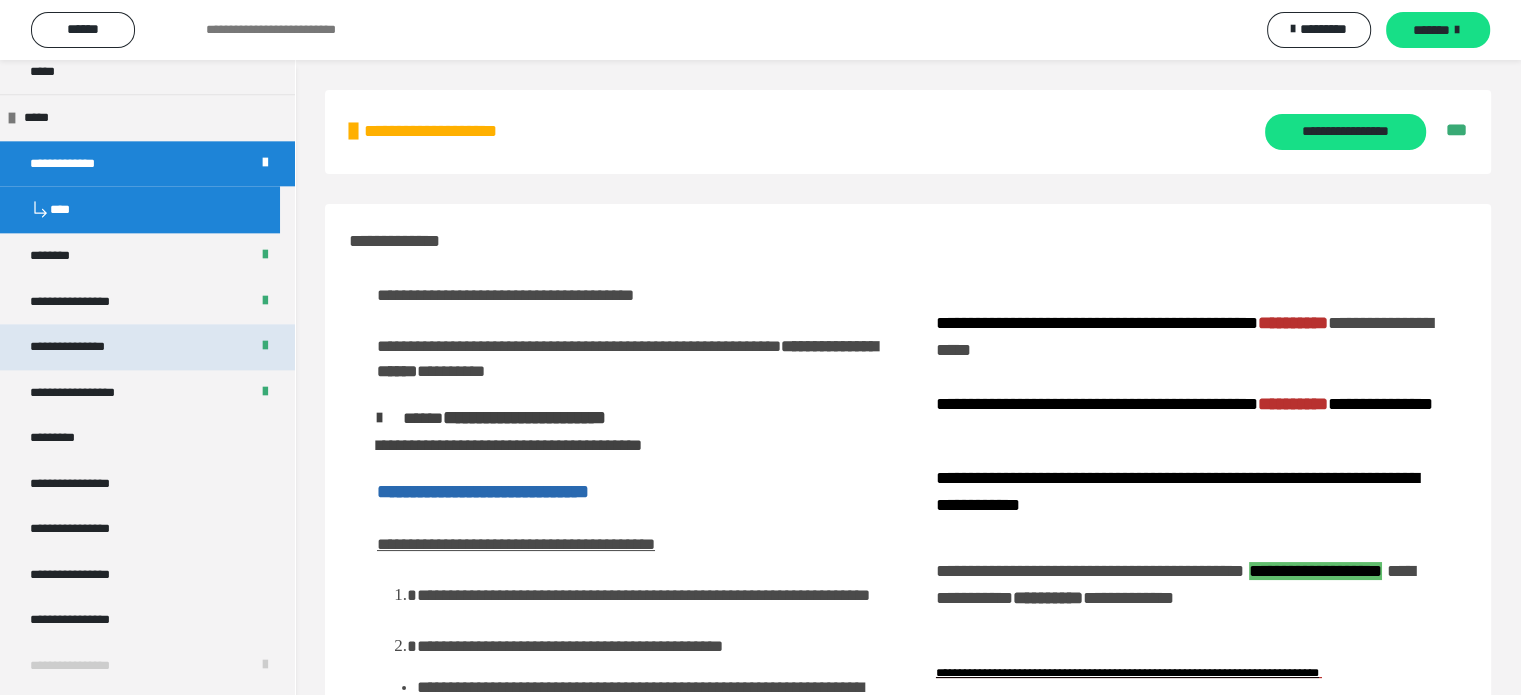 click on "**********" at bounding box center (89, 347) 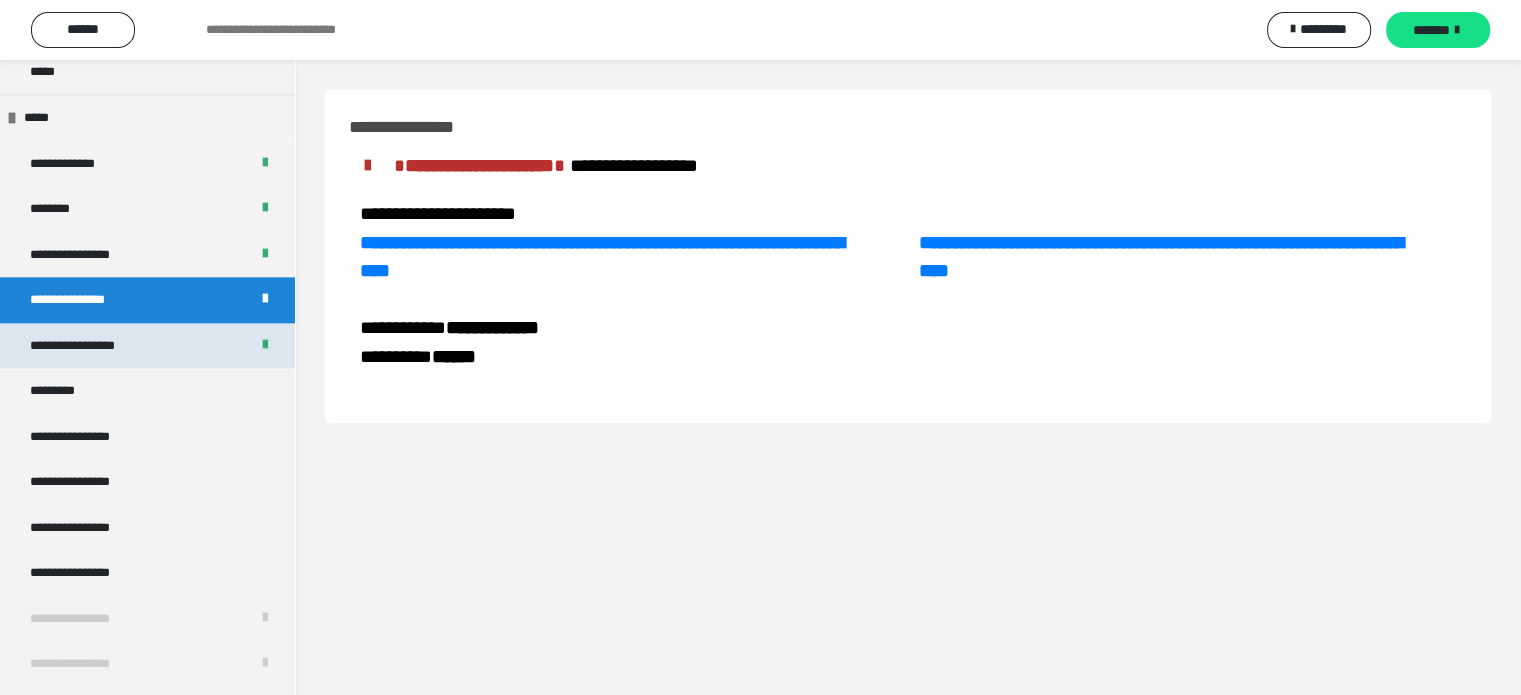 click on "**********" at bounding box center [93, 346] 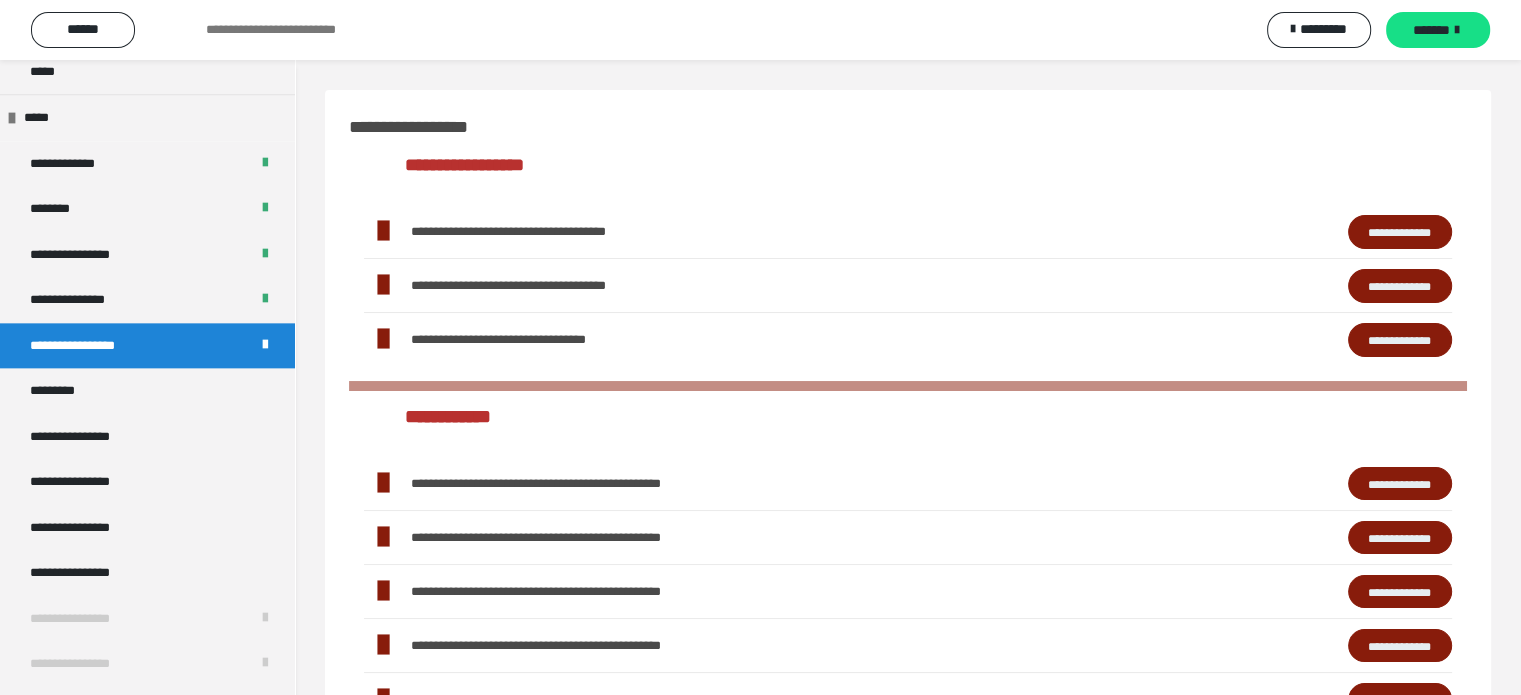 click on "**********" at bounding box center (1400, 484) 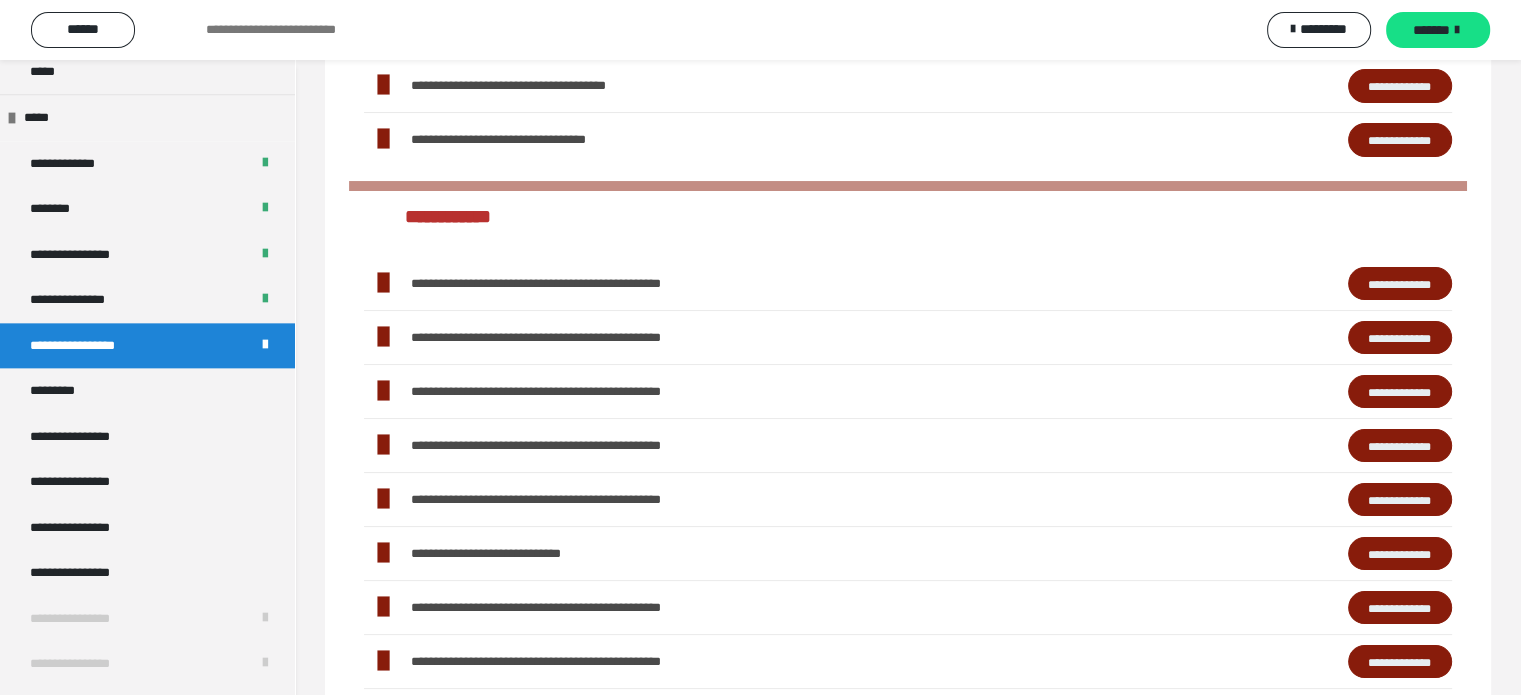 scroll, scrollTop: 200, scrollLeft: 0, axis: vertical 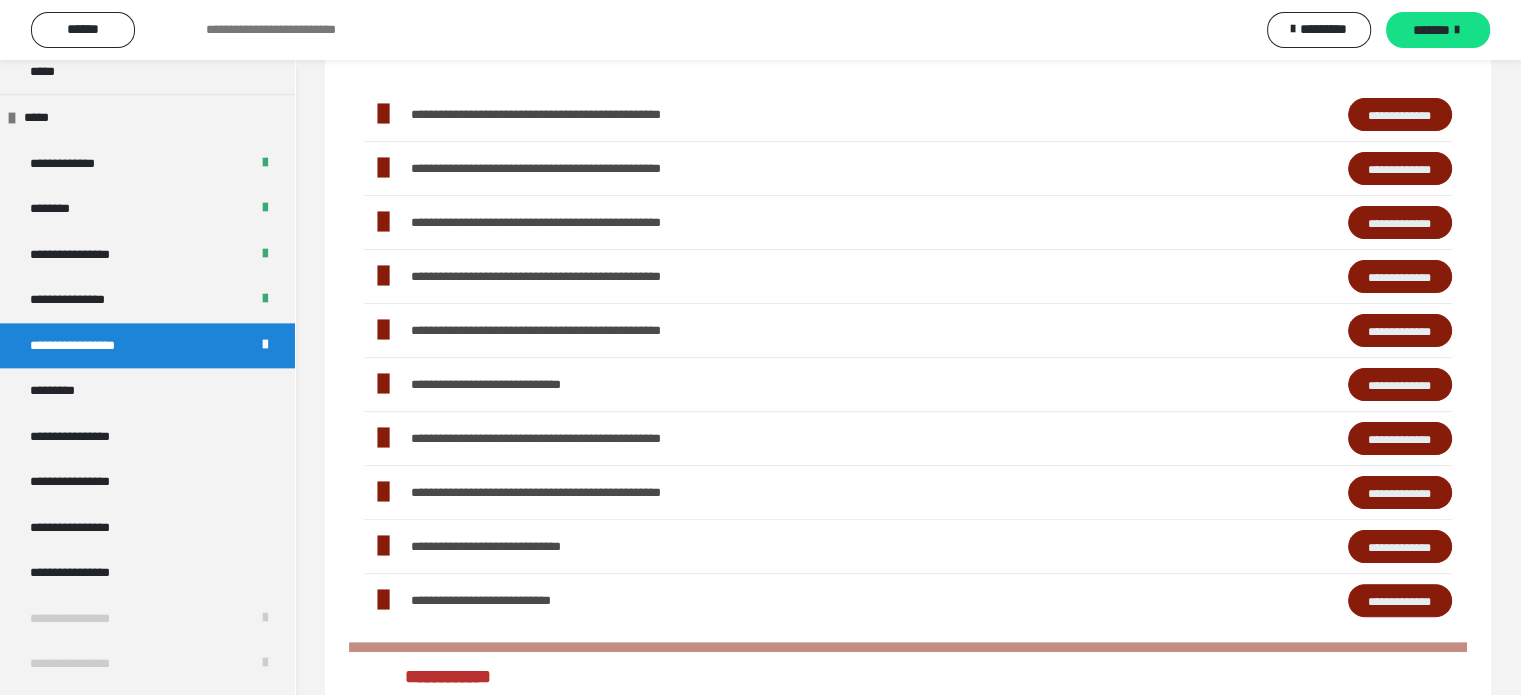 click on "**********" at bounding box center (1400, 547) 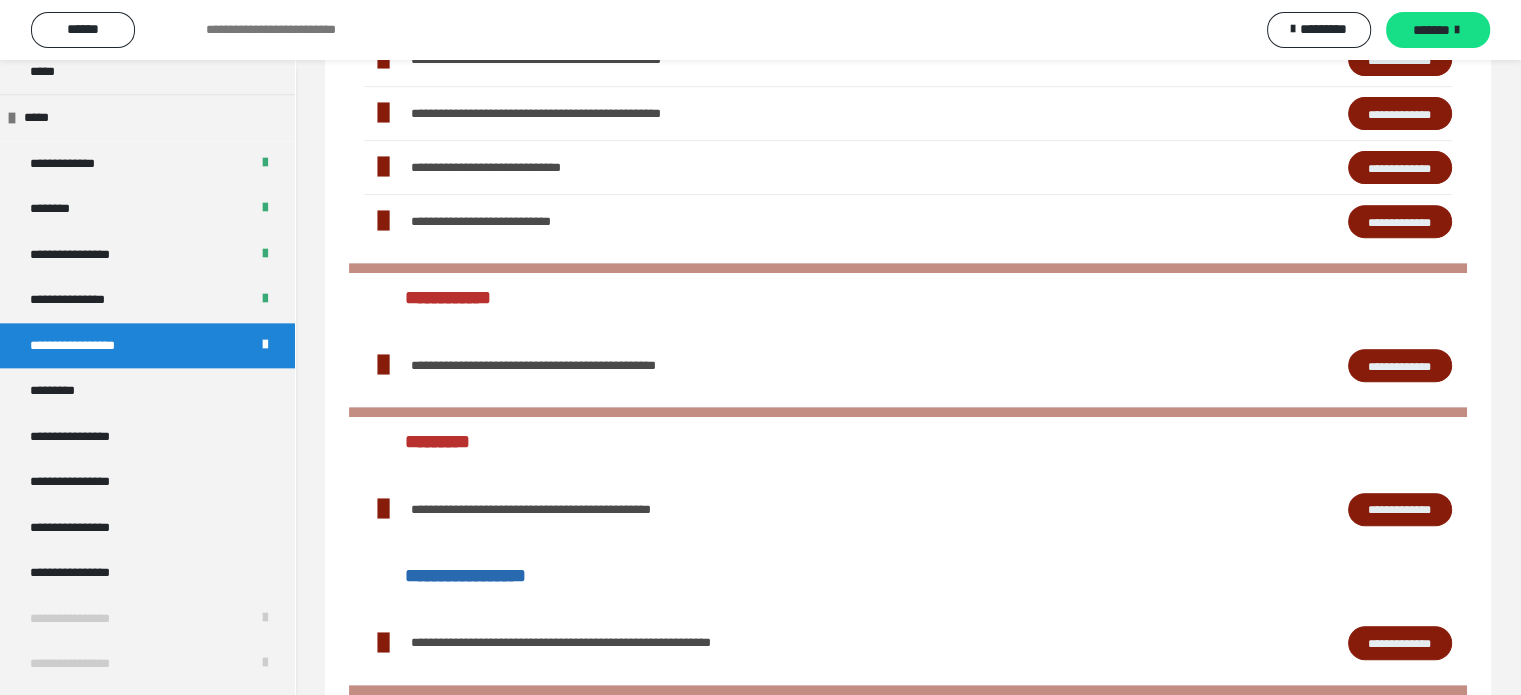 scroll, scrollTop: 769, scrollLeft: 0, axis: vertical 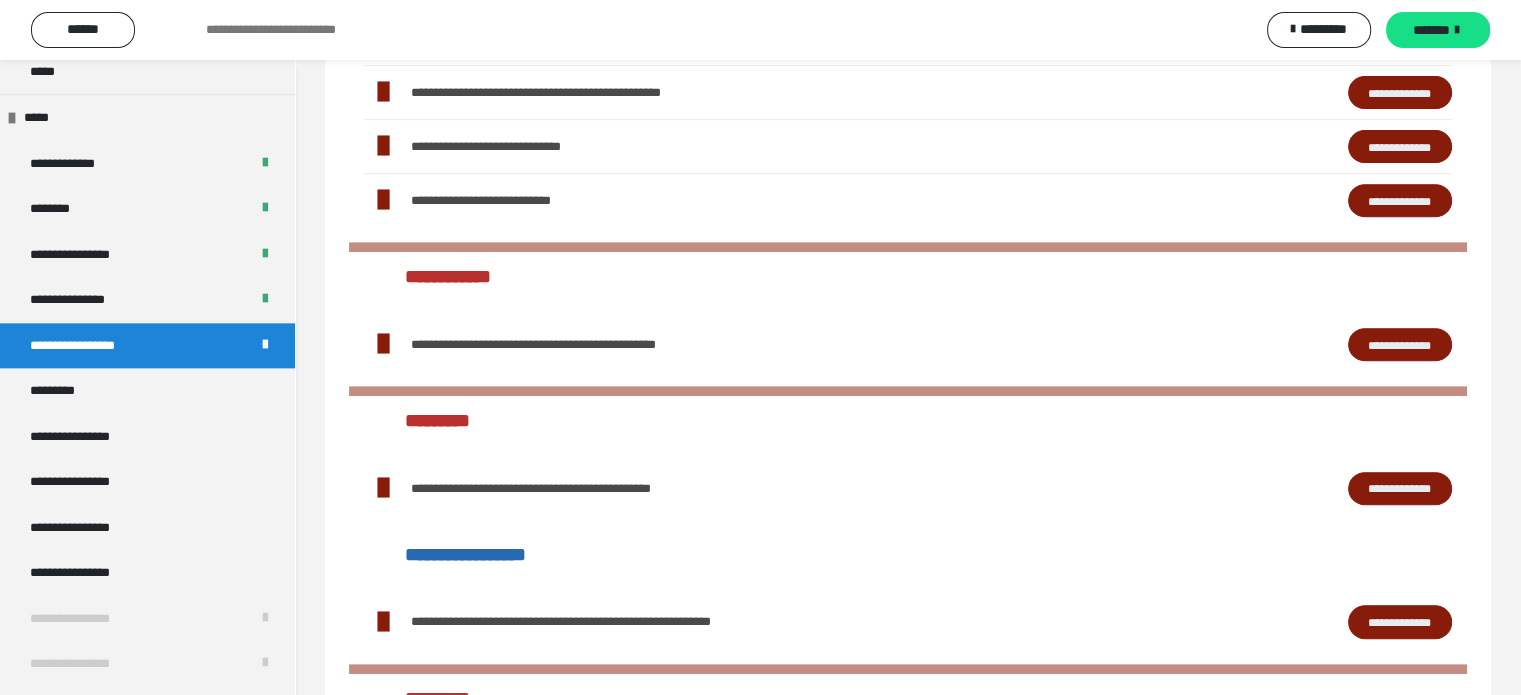 click on "**********" at bounding box center [1400, 345] 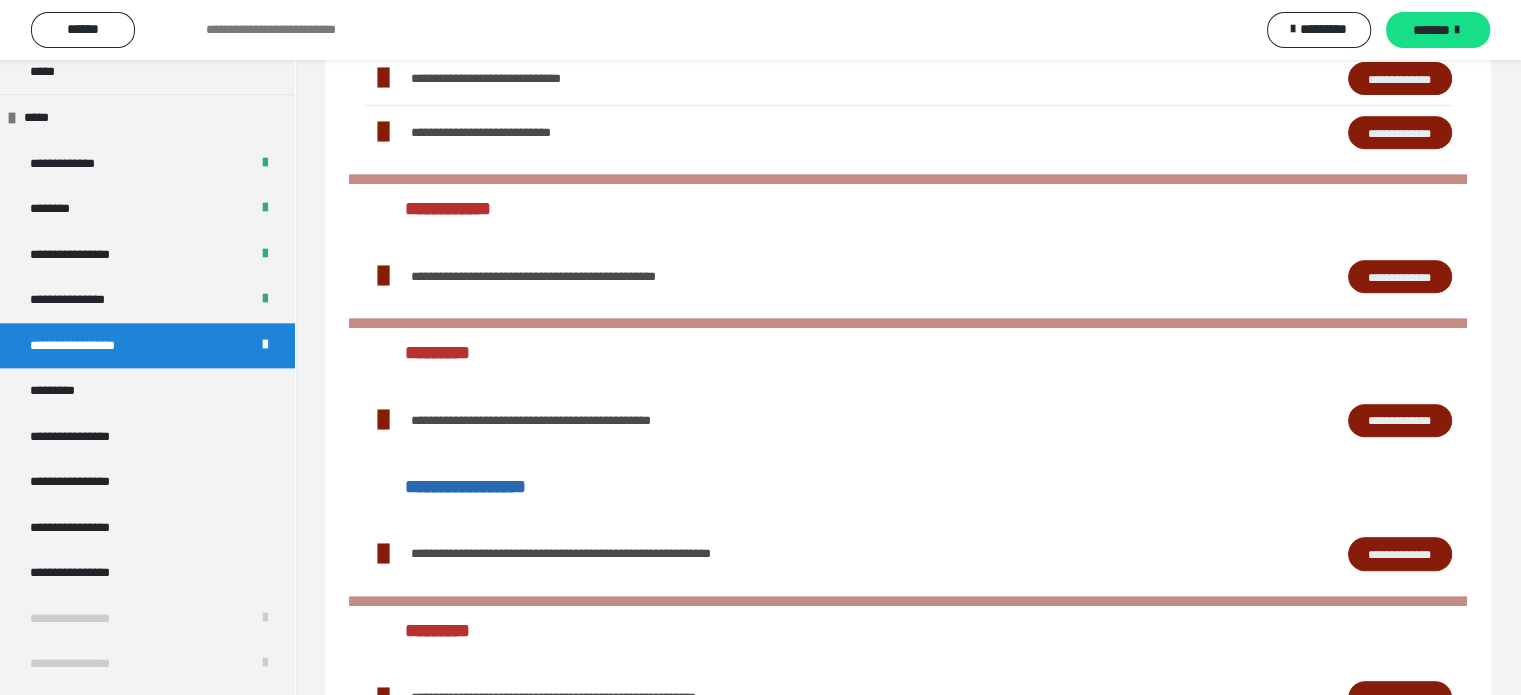 scroll, scrollTop: 869, scrollLeft: 0, axis: vertical 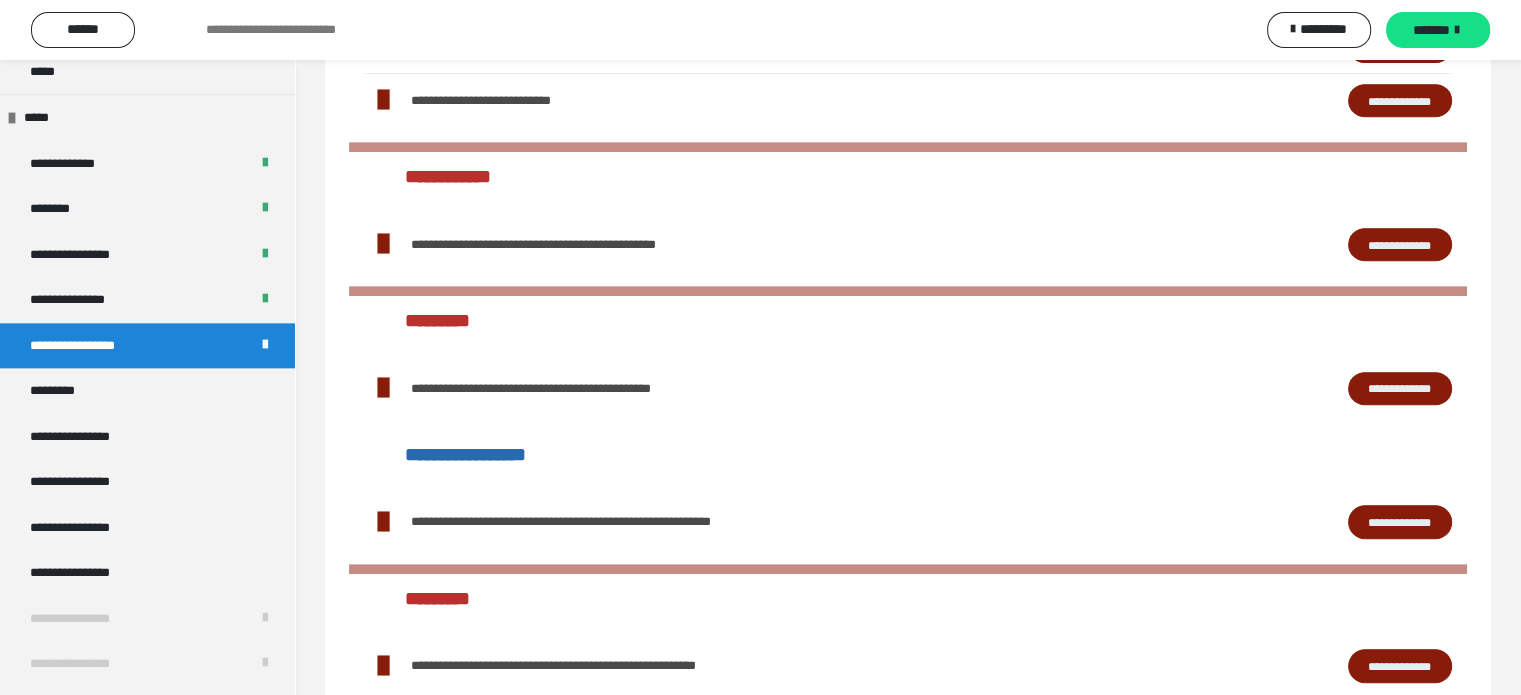 click on "**********" at bounding box center [1400, 389] 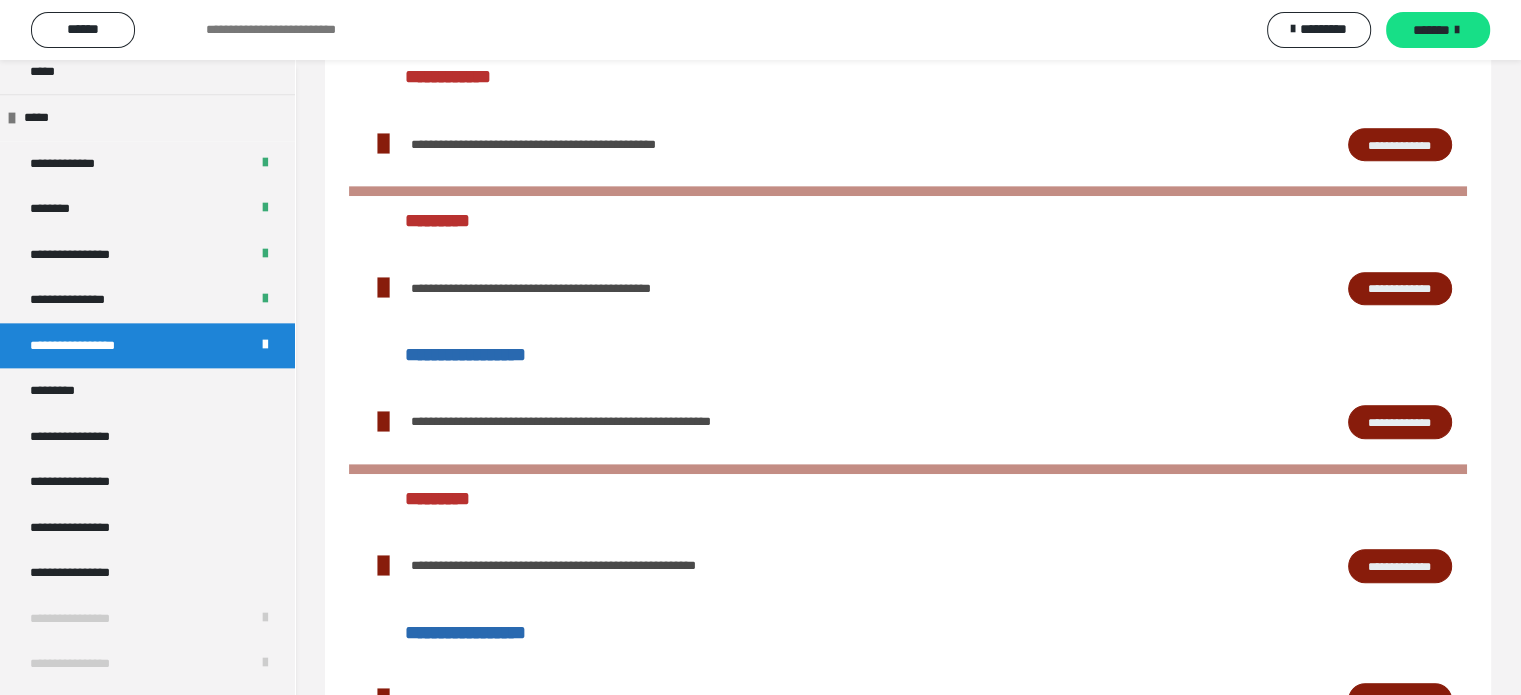 click on "**********" at bounding box center (1400, 566) 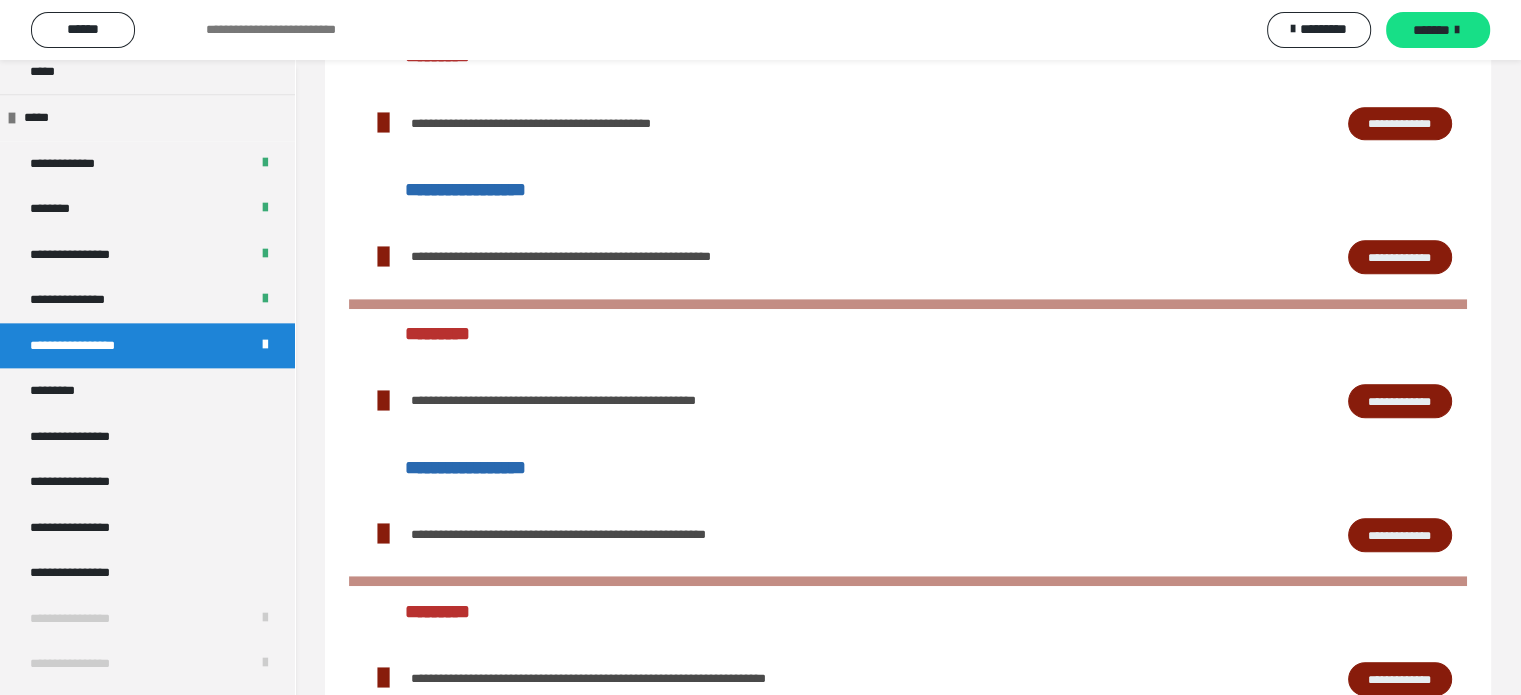 scroll, scrollTop: 1169, scrollLeft: 0, axis: vertical 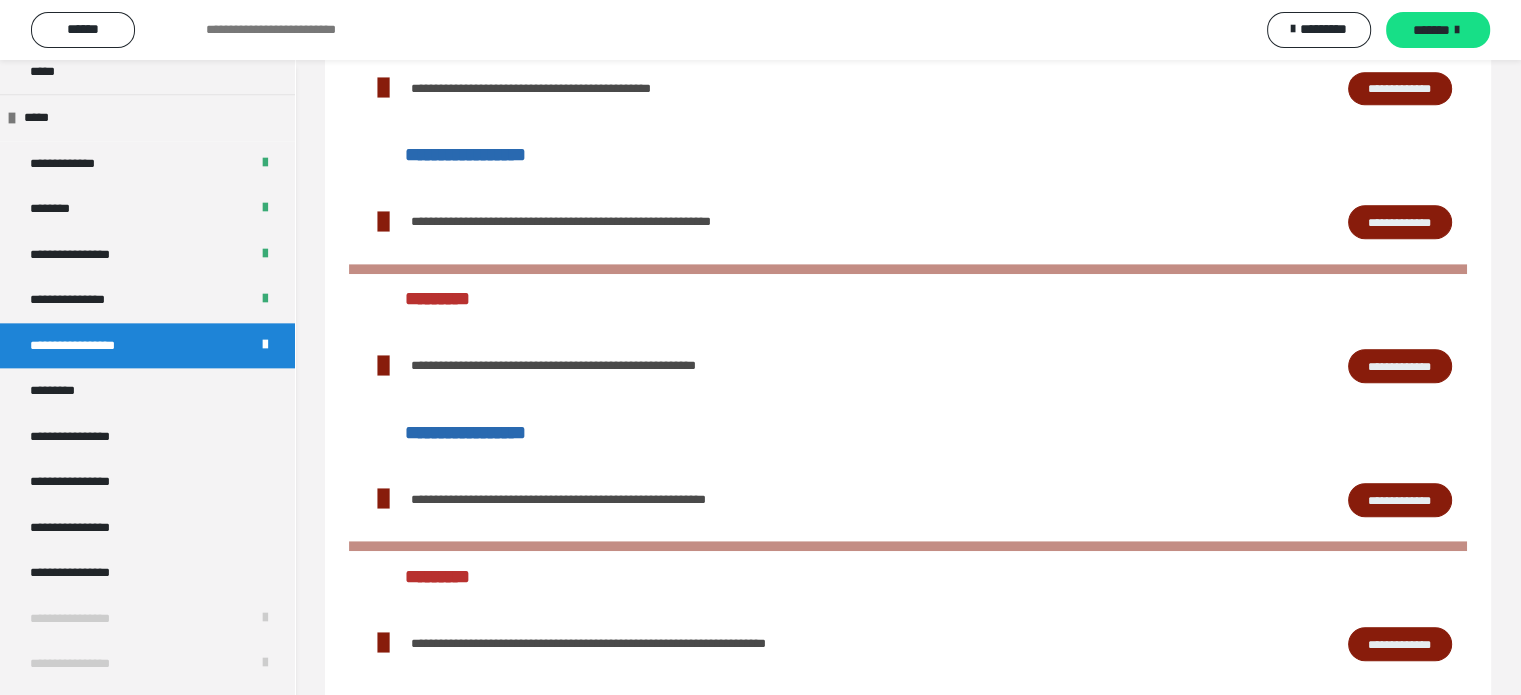click on "**********" at bounding box center [1400, 500] 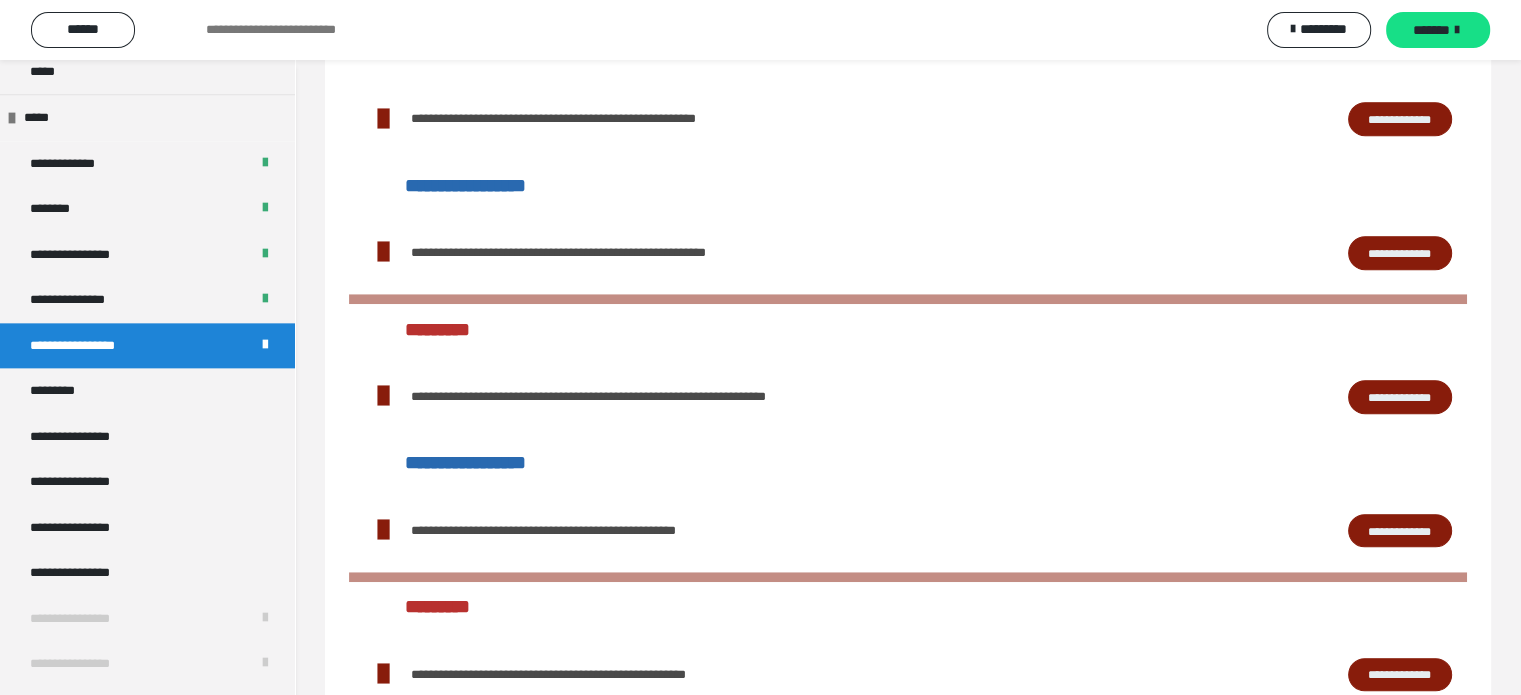scroll, scrollTop: 1469, scrollLeft: 0, axis: vertical 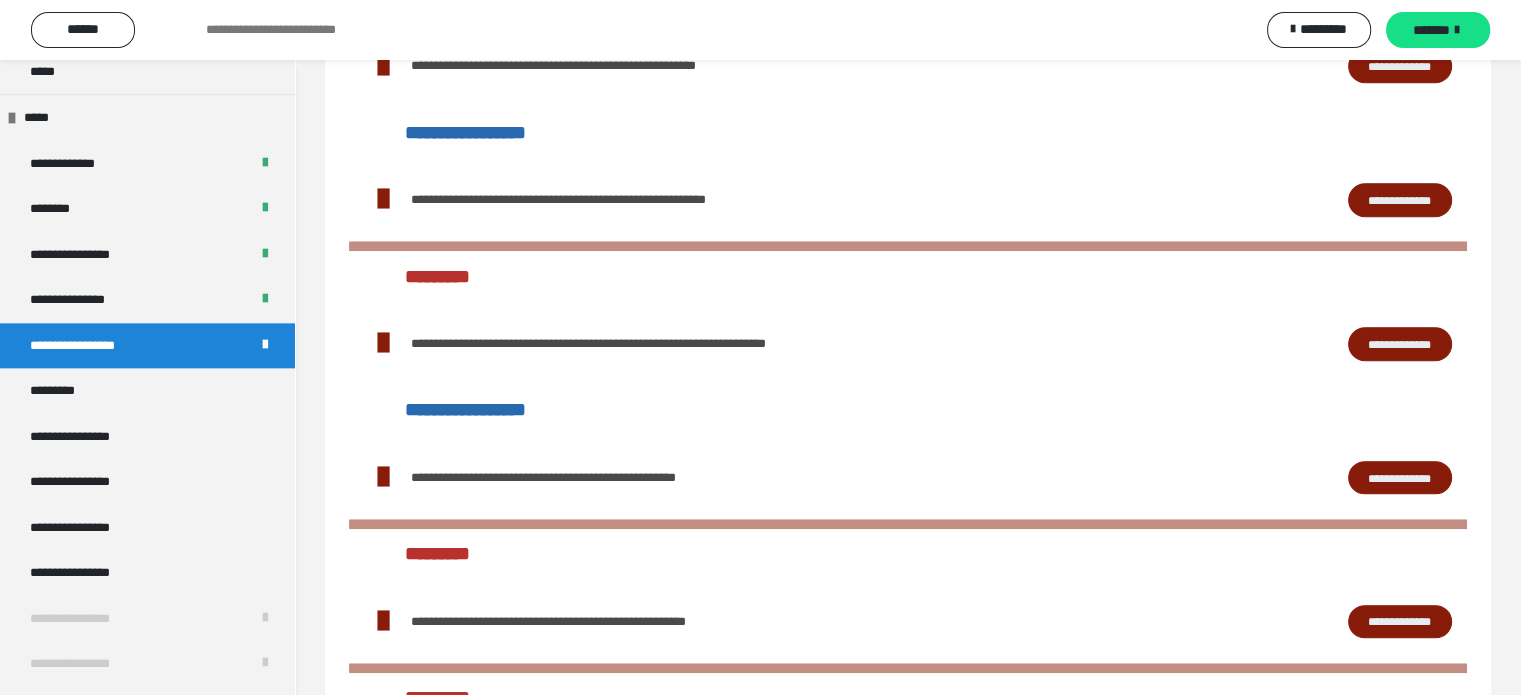 click on "**********" at bounding box center (1400, 344) 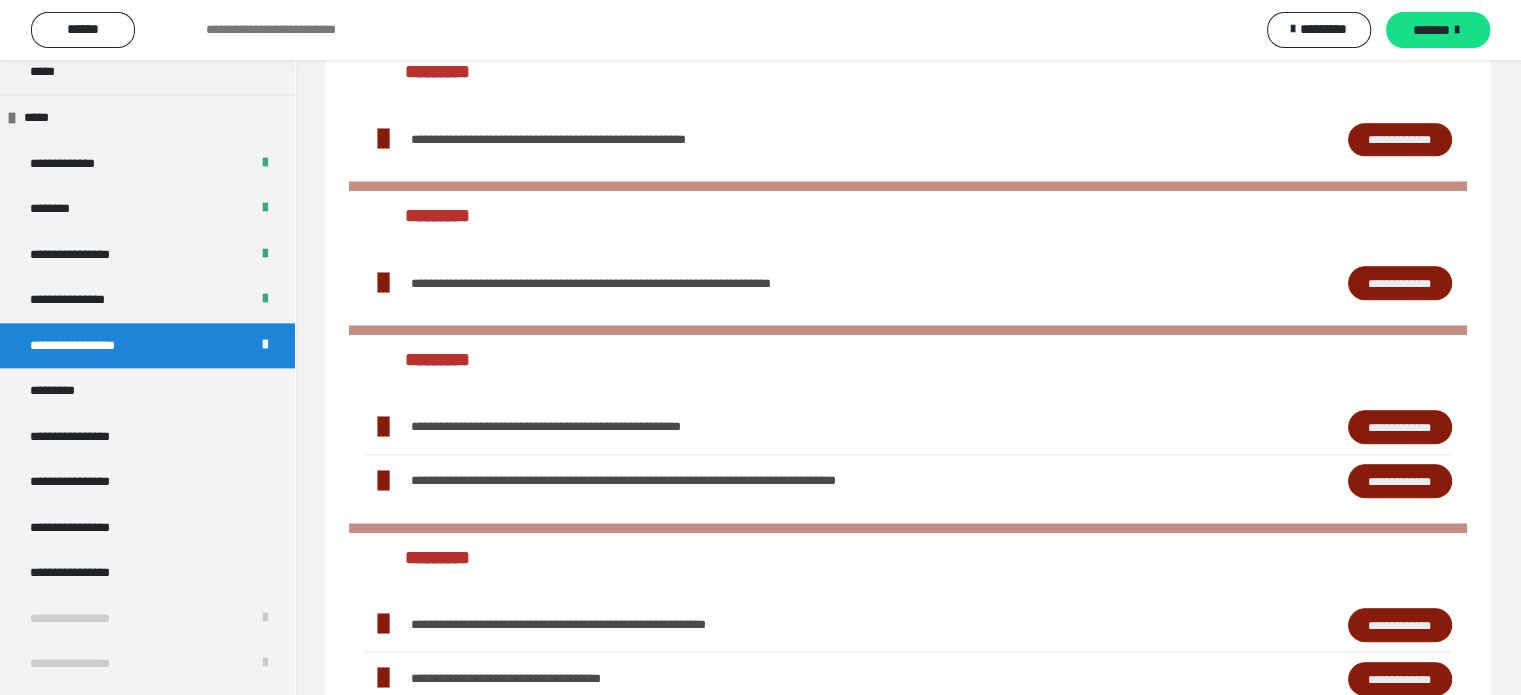 scroll, scrollTop: 1969, scrollLeft: 0, axis: vertical 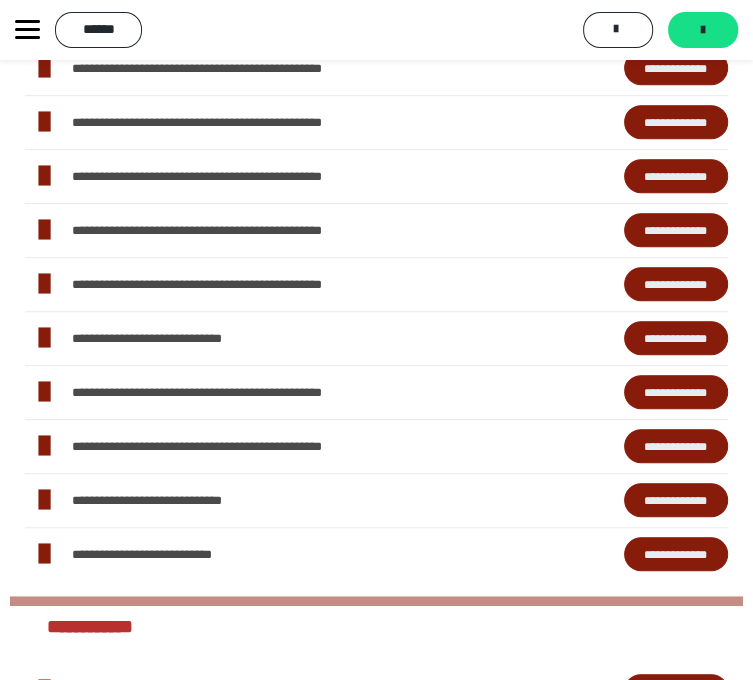 click on "**********" at bounding box center (288, 554) 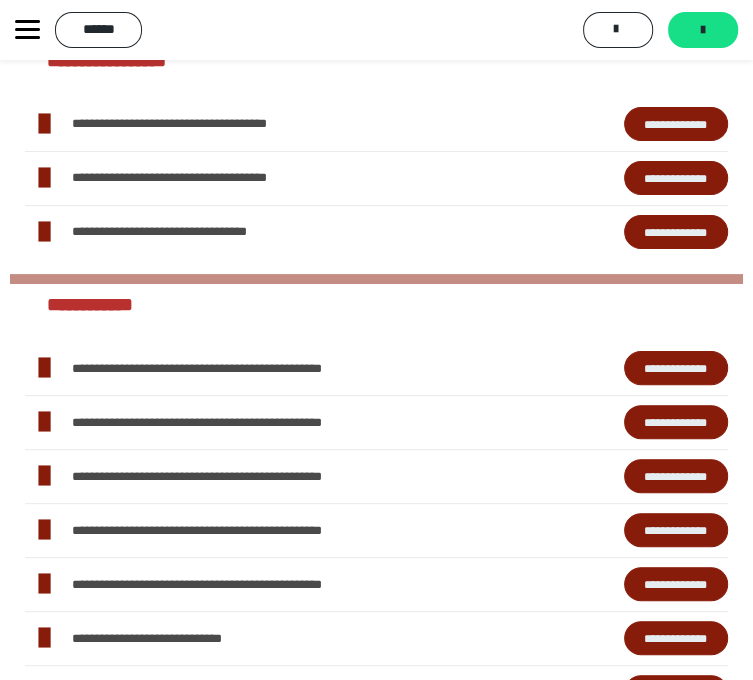 scroll, scrollTop: 200, scrollLeft: 0, axis: vertical 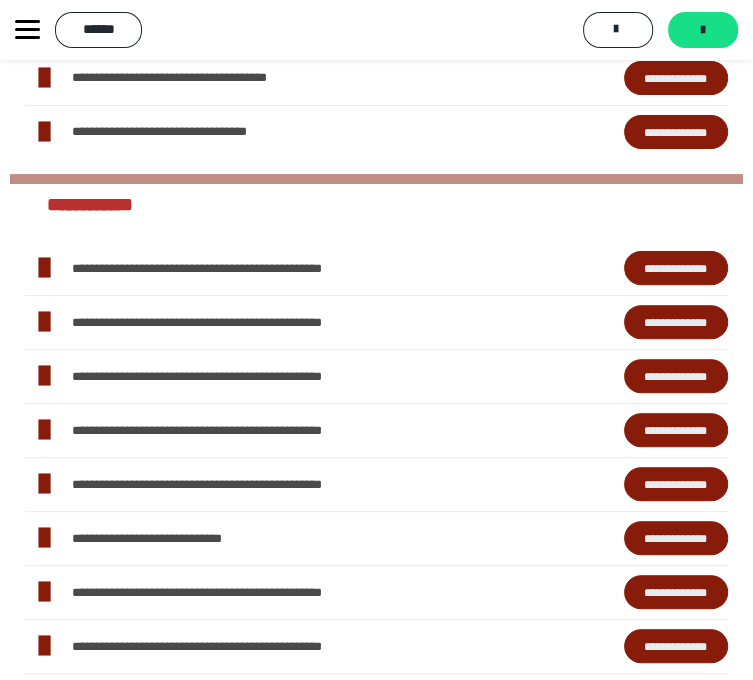 click on "**********" at bounding box center [376, 1258] 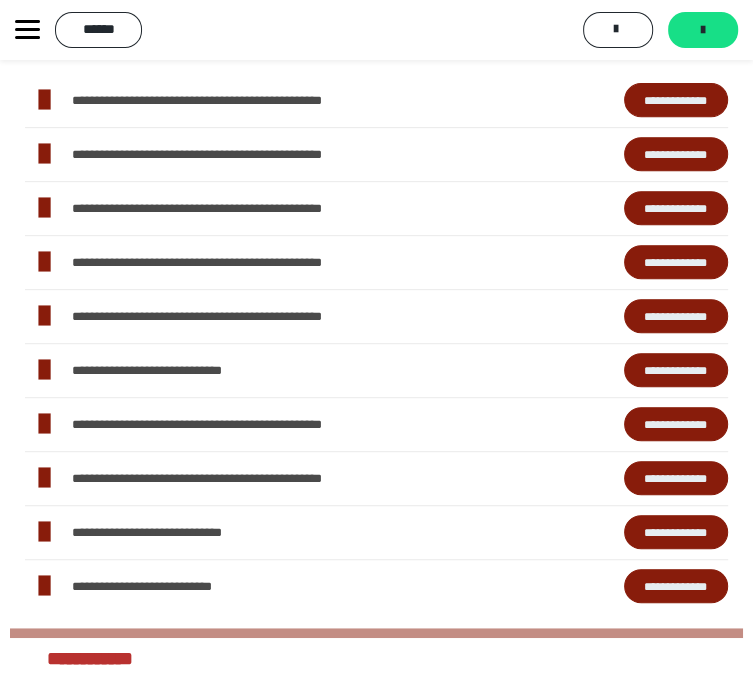 scroll, scrollTop: 400, scrollLeft: 0, axis: vertical 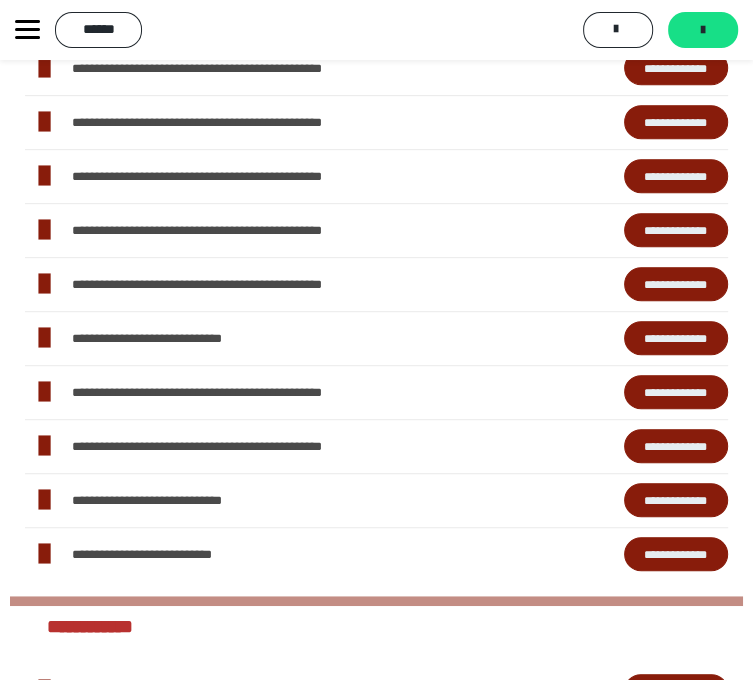 click on "**********" at bounding box center (376, 311) 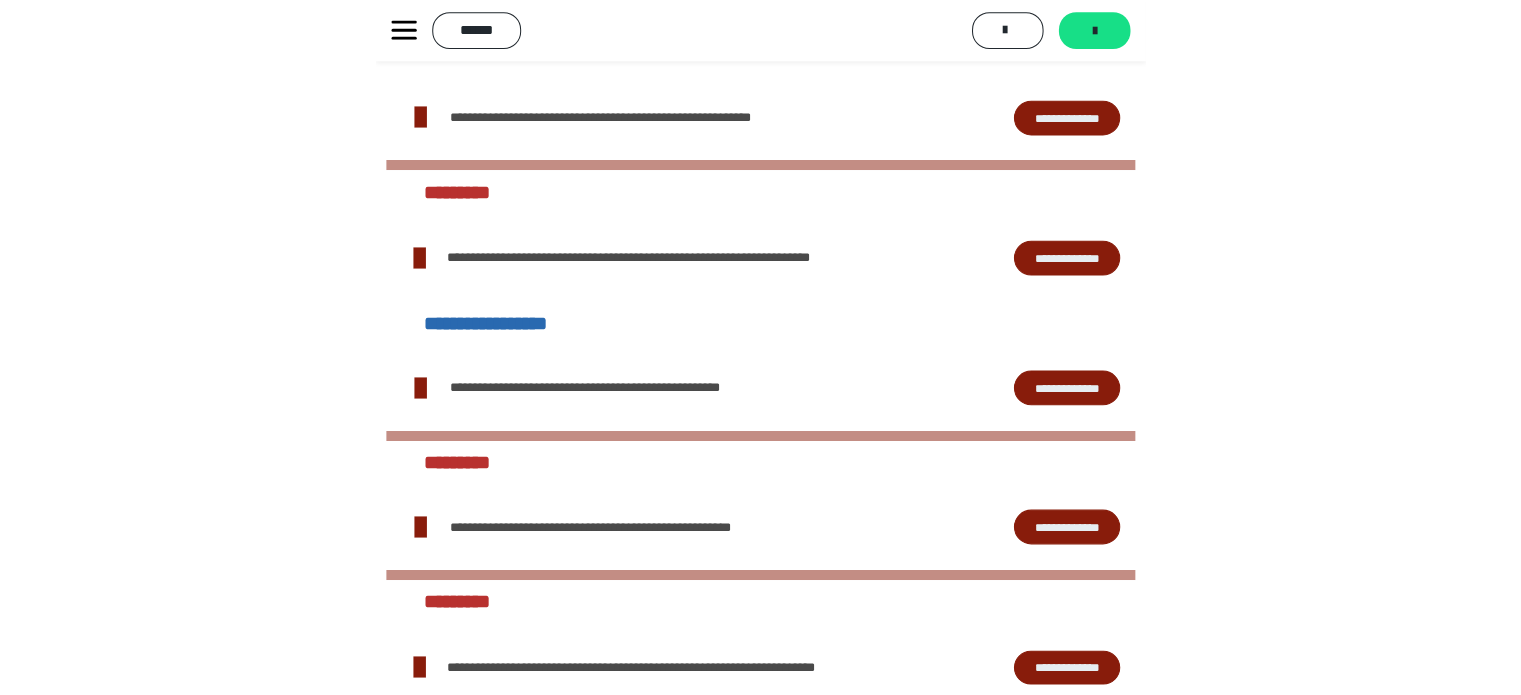 scroll, scrollTop: 1600, scrollLeft: 0, axis: vertical 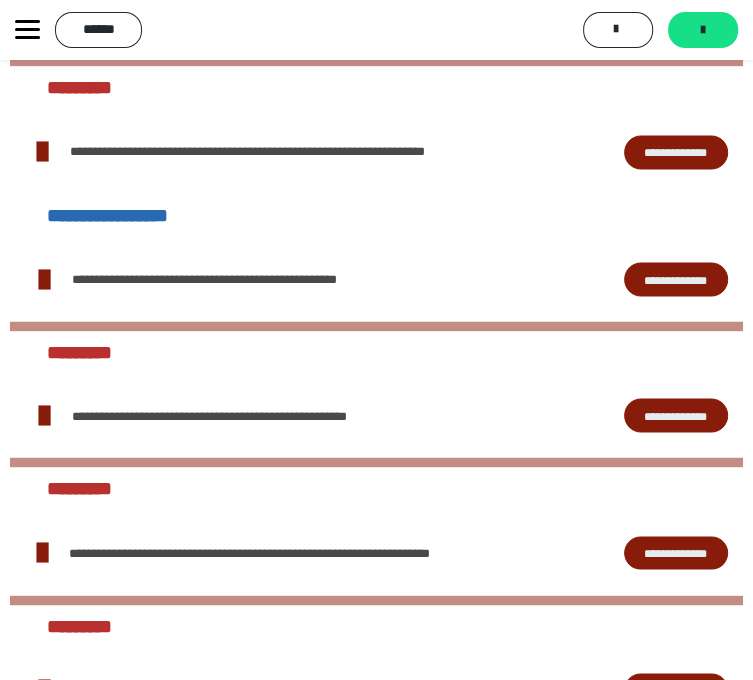 click on "**********" at bounding box center (676, 553) 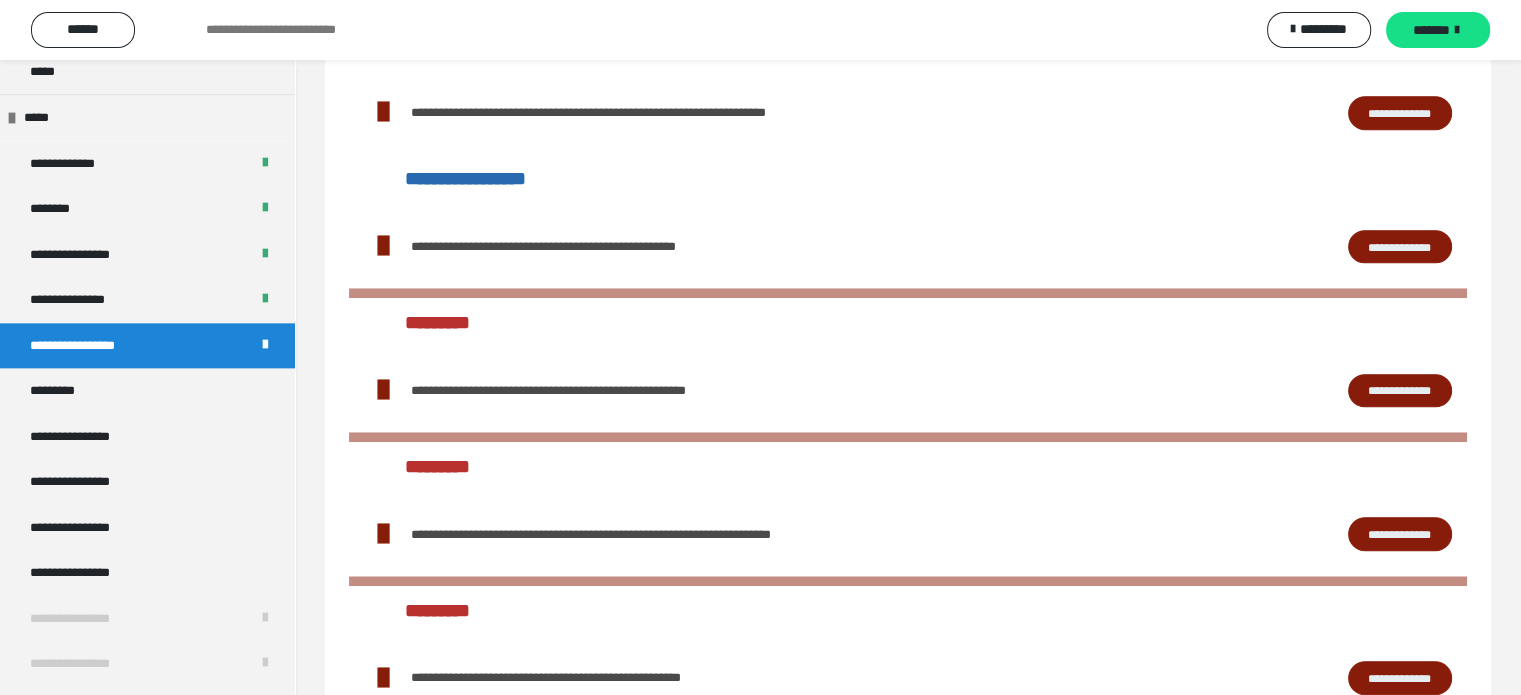 scroll, scrollTop: 1800, scrollLeft: 0, axis: vertical 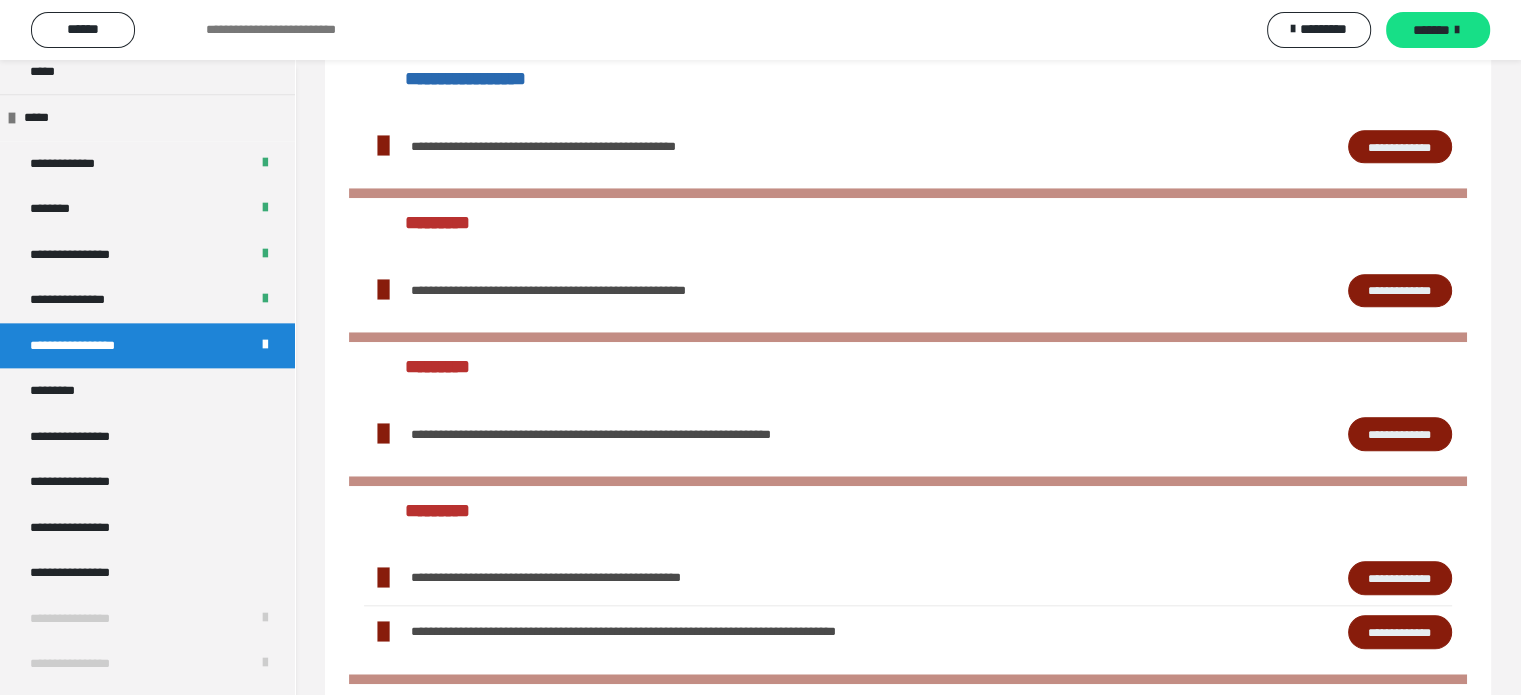 click on "**********" at bounding box center (1400, 578) 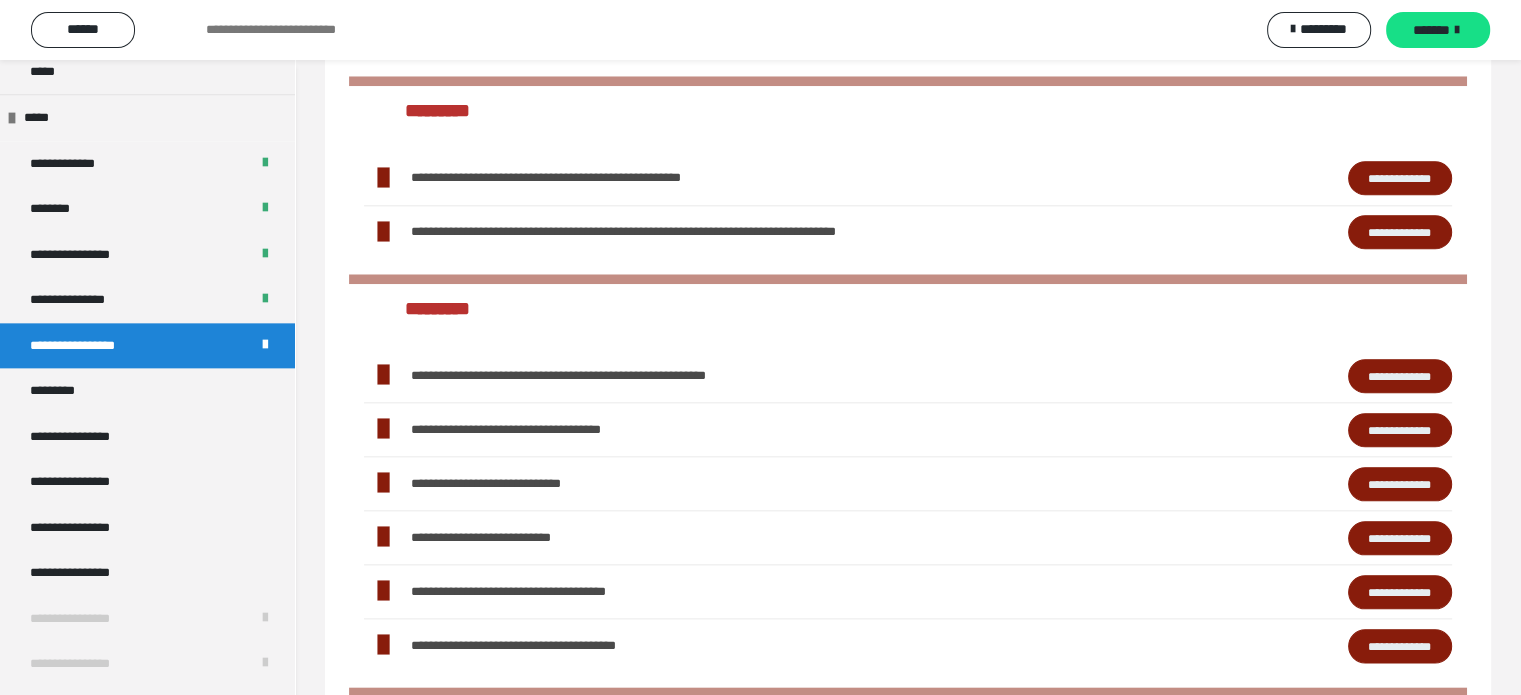 scroll, scrollTop: 2252, scrollLeft: 0, axis: vertical 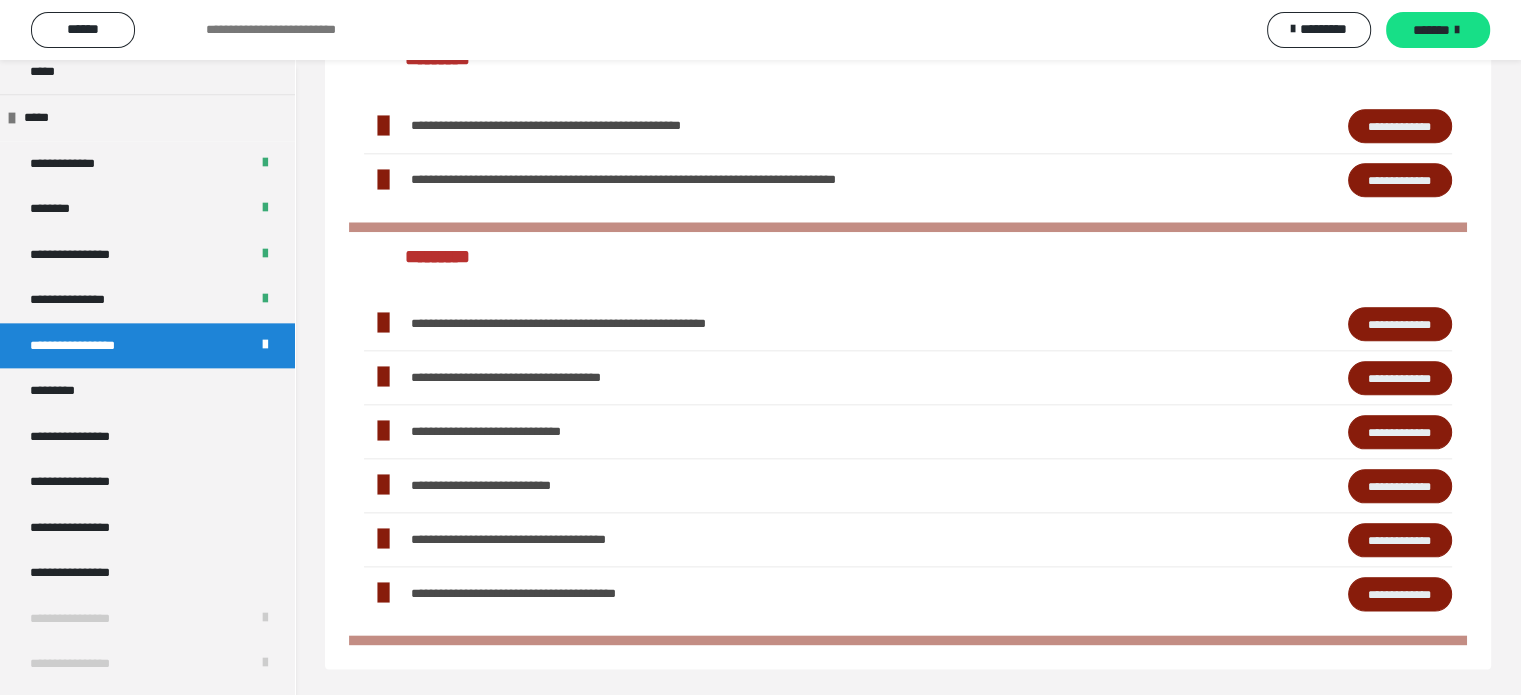 click on "**********" at bounding box center (1400, 324) 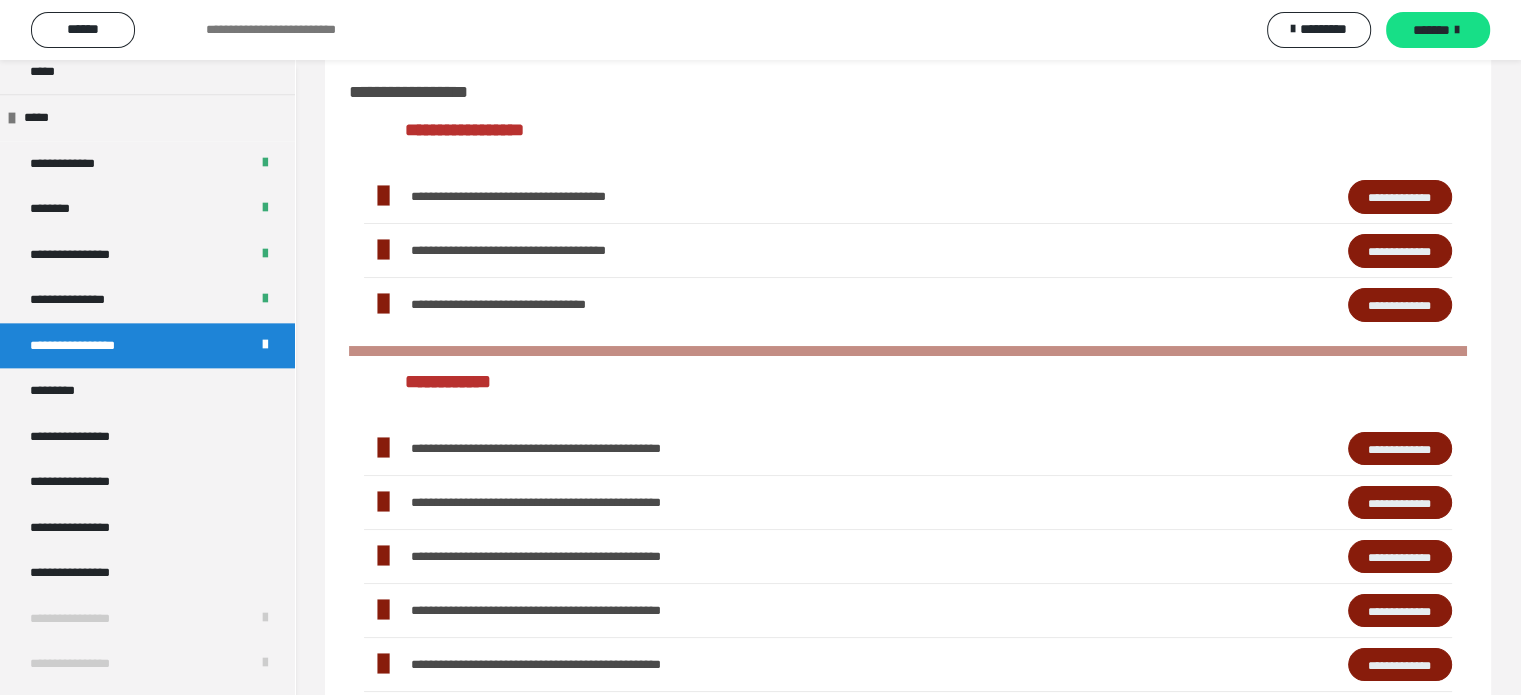 scroll, scrollTop: 0, scrollLeft: 0, axis: both 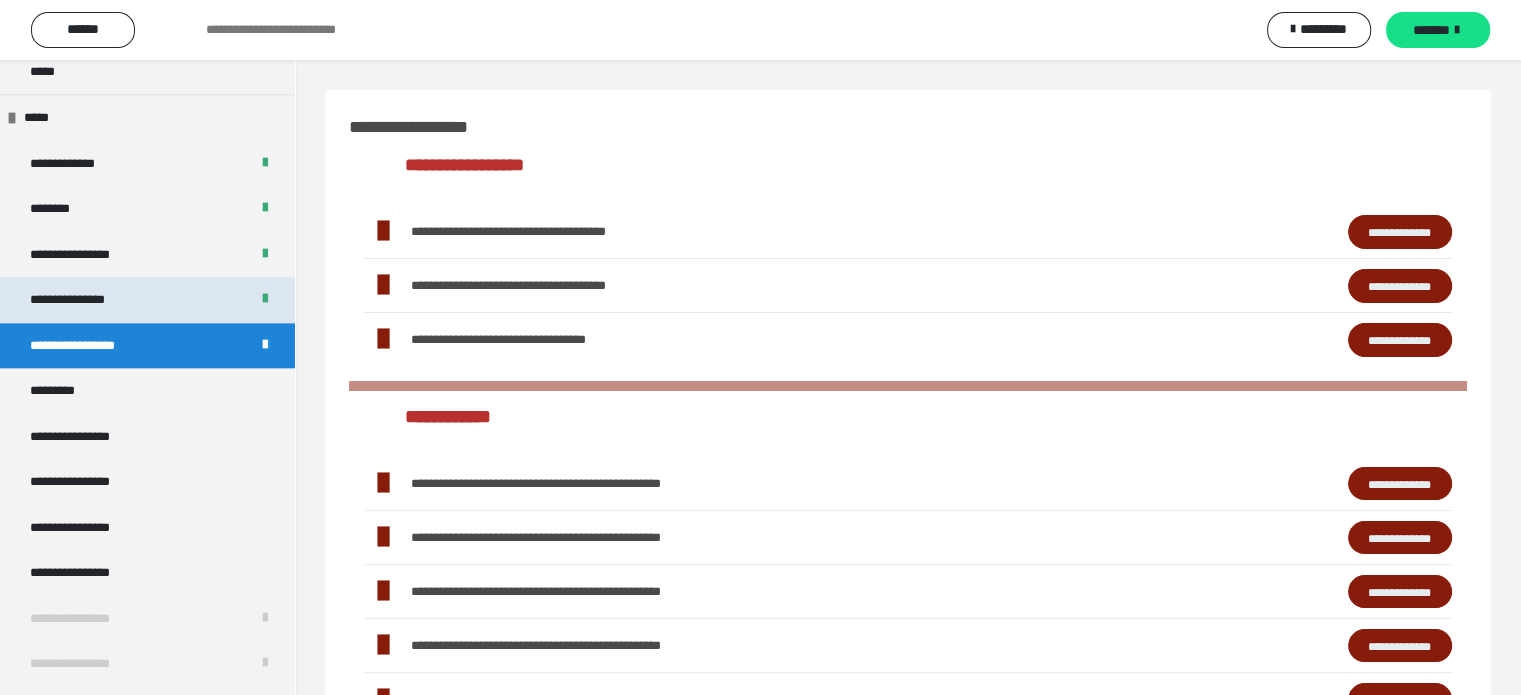 click on "**********" at bounding box center [147, 300] 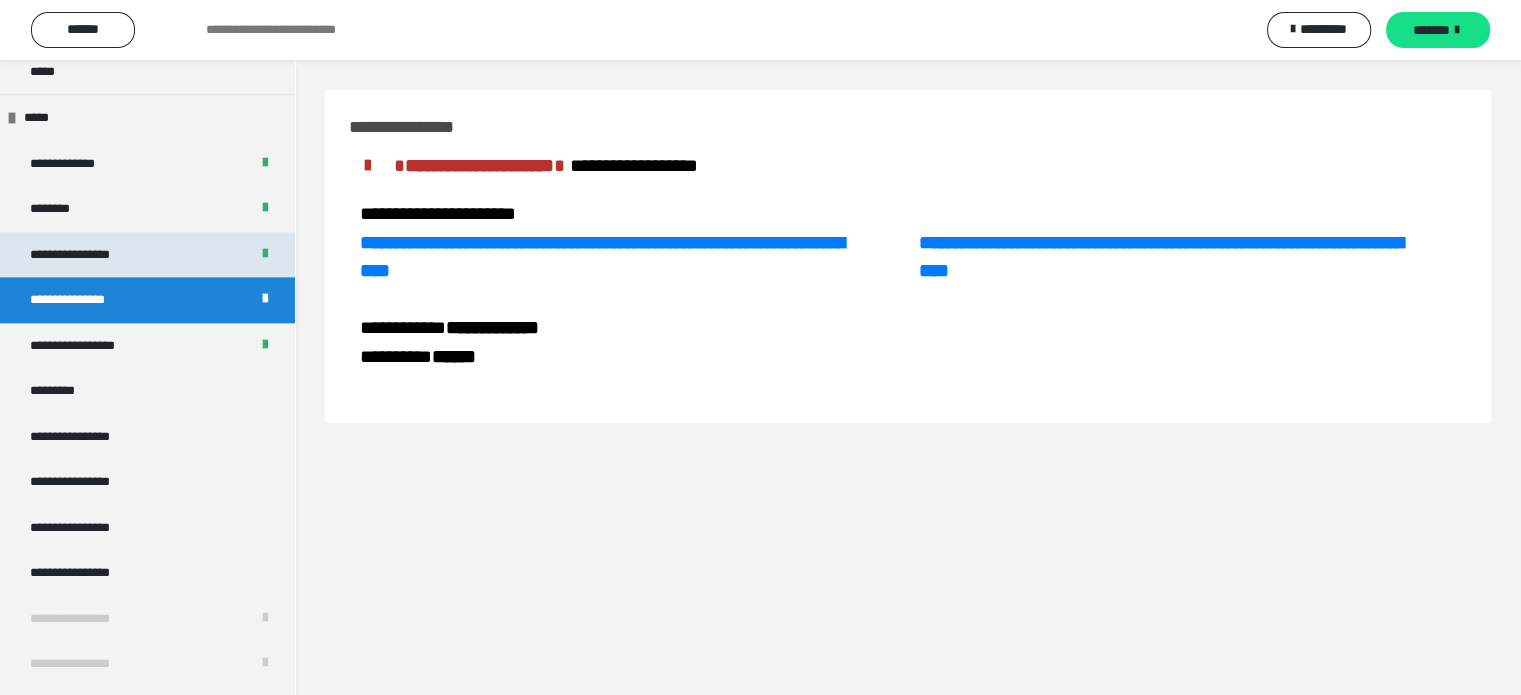 click on "**********" at bounding box center (147, 255) 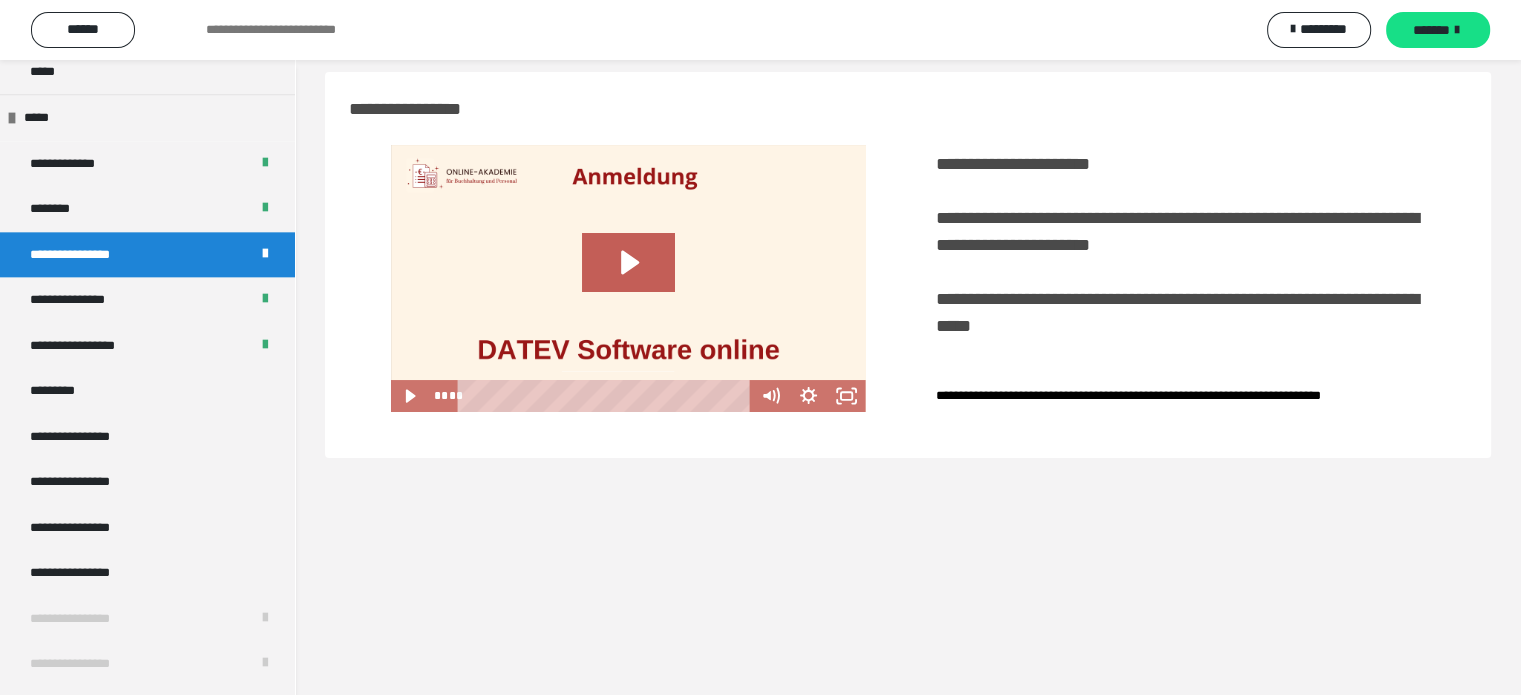 scroll, scrollTop: 0, scrollLeft: 0, axis: both 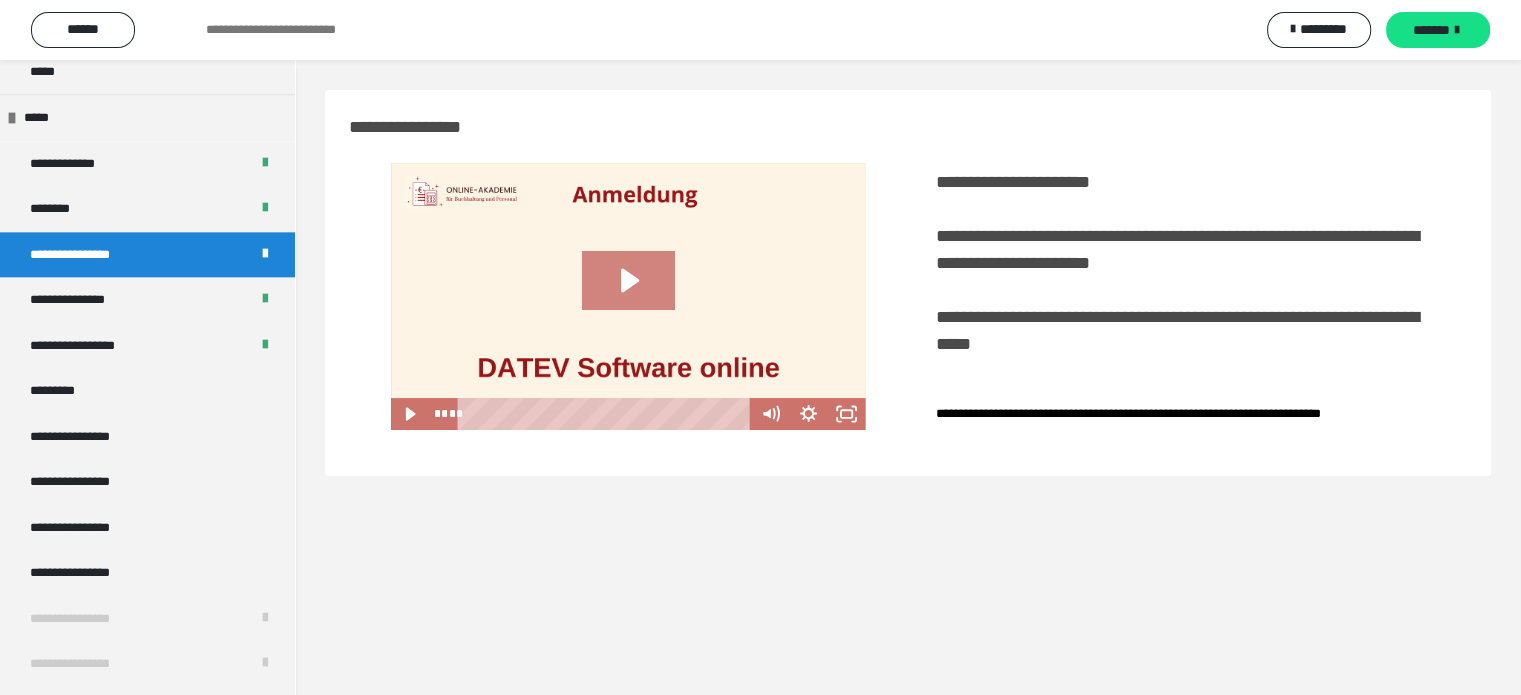 click 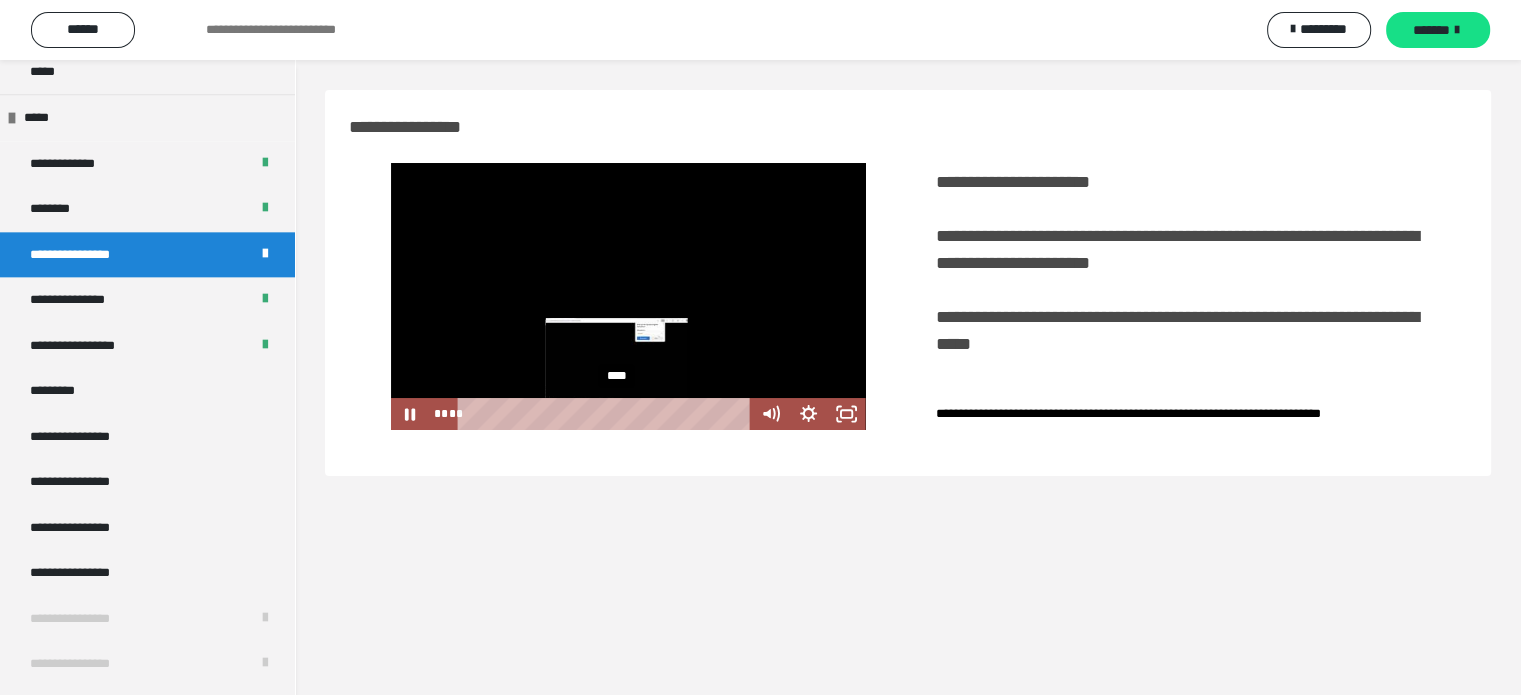 click on "****" at bounding box center (607, 414) 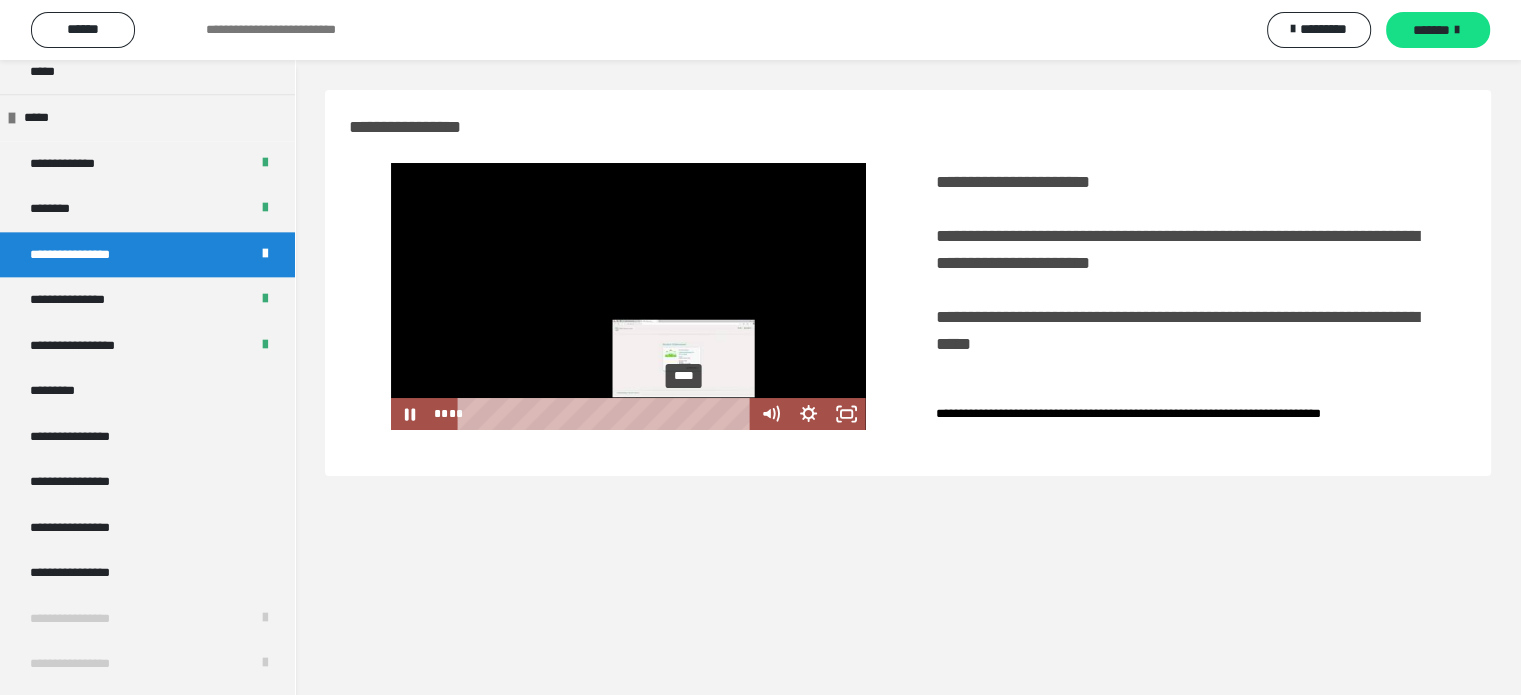 click on "****" at bounding box center [607, 414] 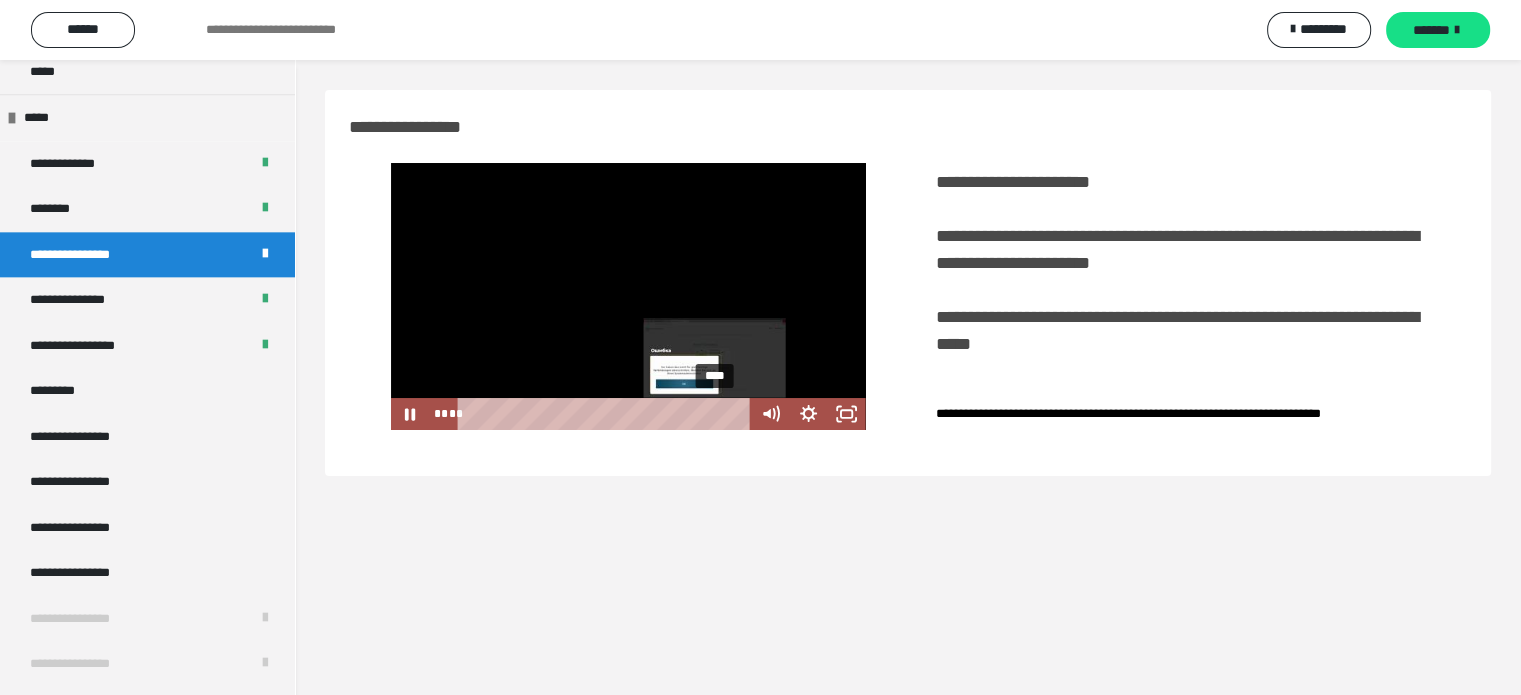 click on "****" at bounding box center [607, 414] 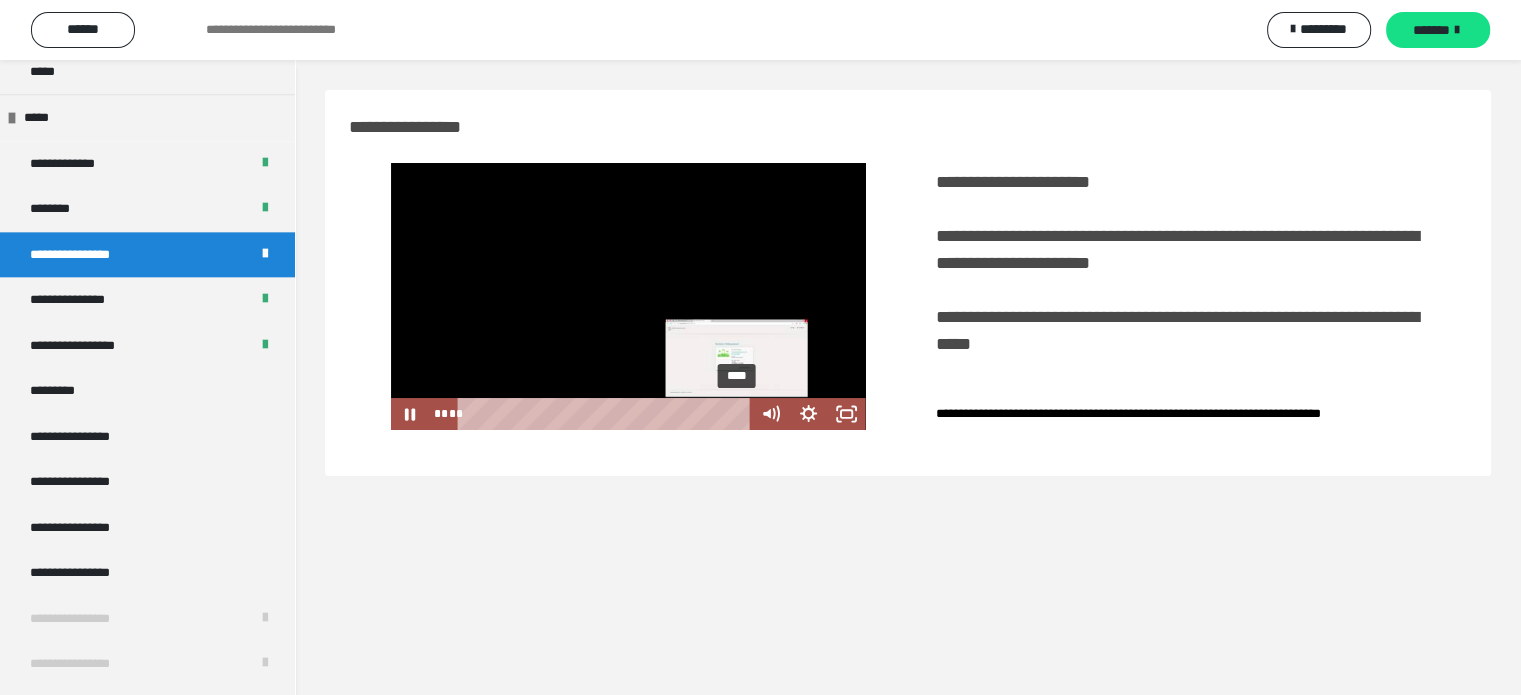 click on "****" at bounding box center [607, 414] 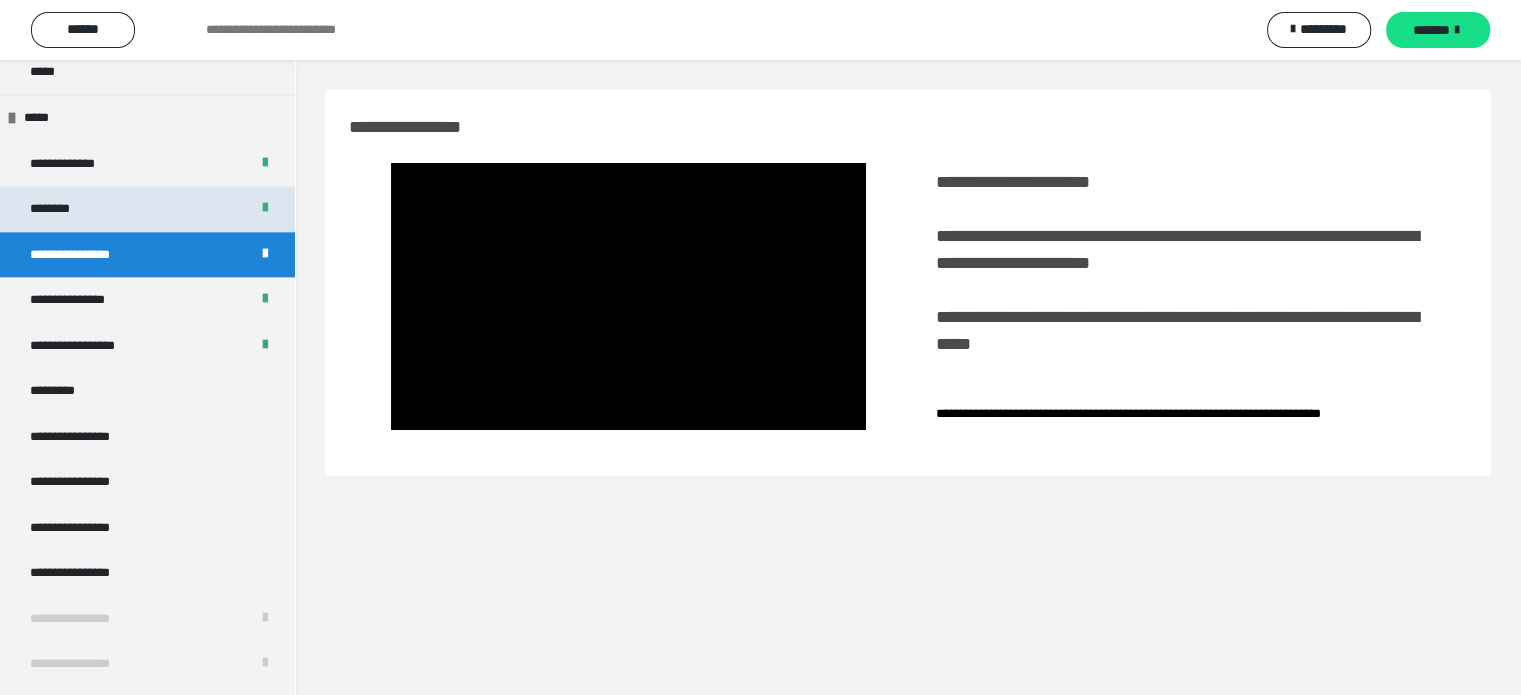 click on "********" at bounding box center [59, 209] 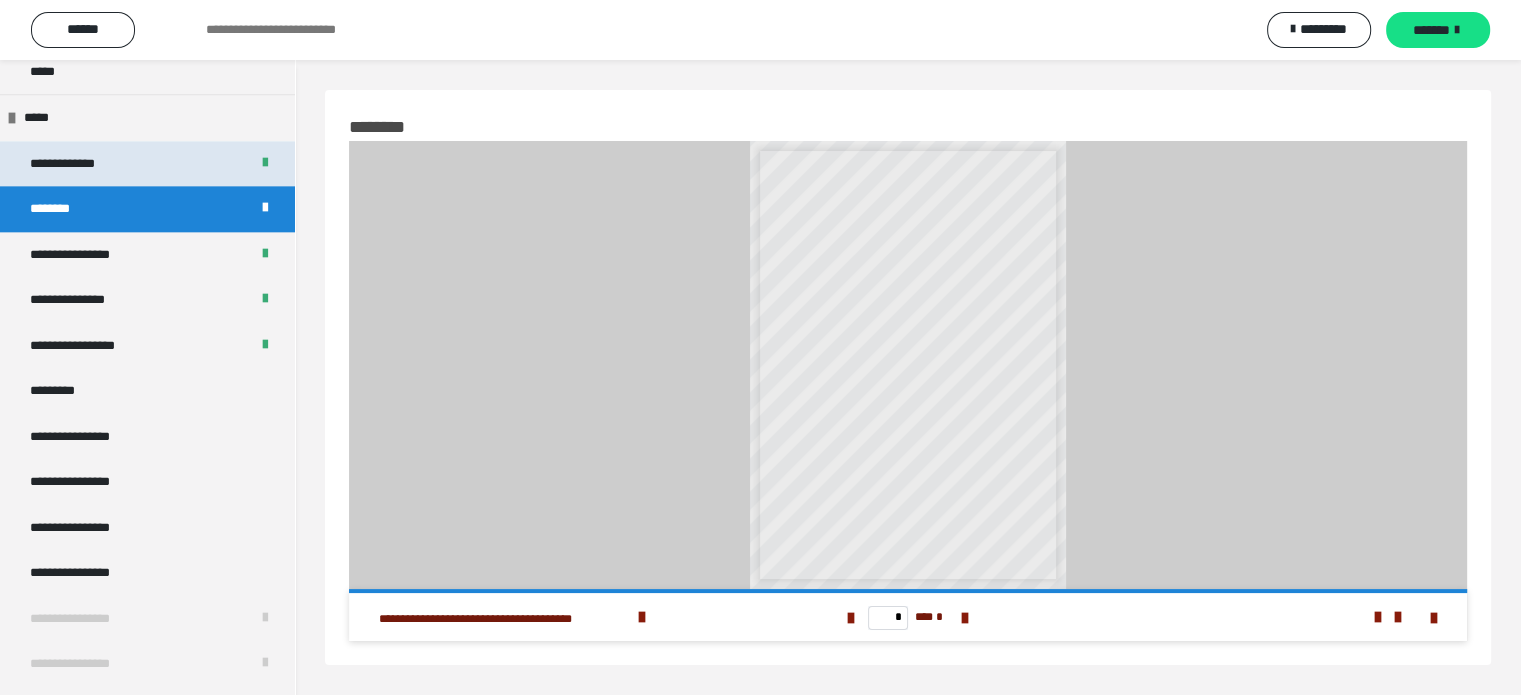 click on "**********" at bounding box center [147, 164] 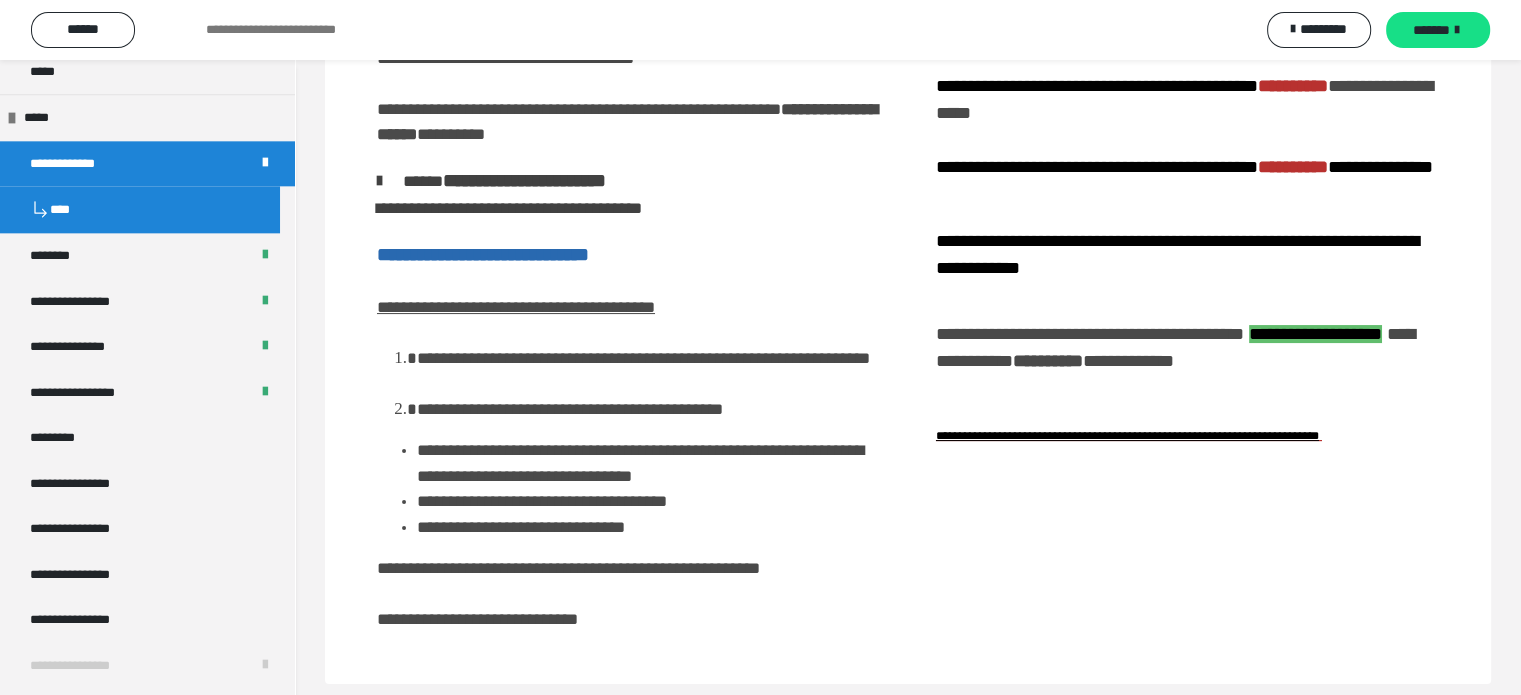 scroll, scrollTop: 256, scrollLeft: 0, axis: vertical 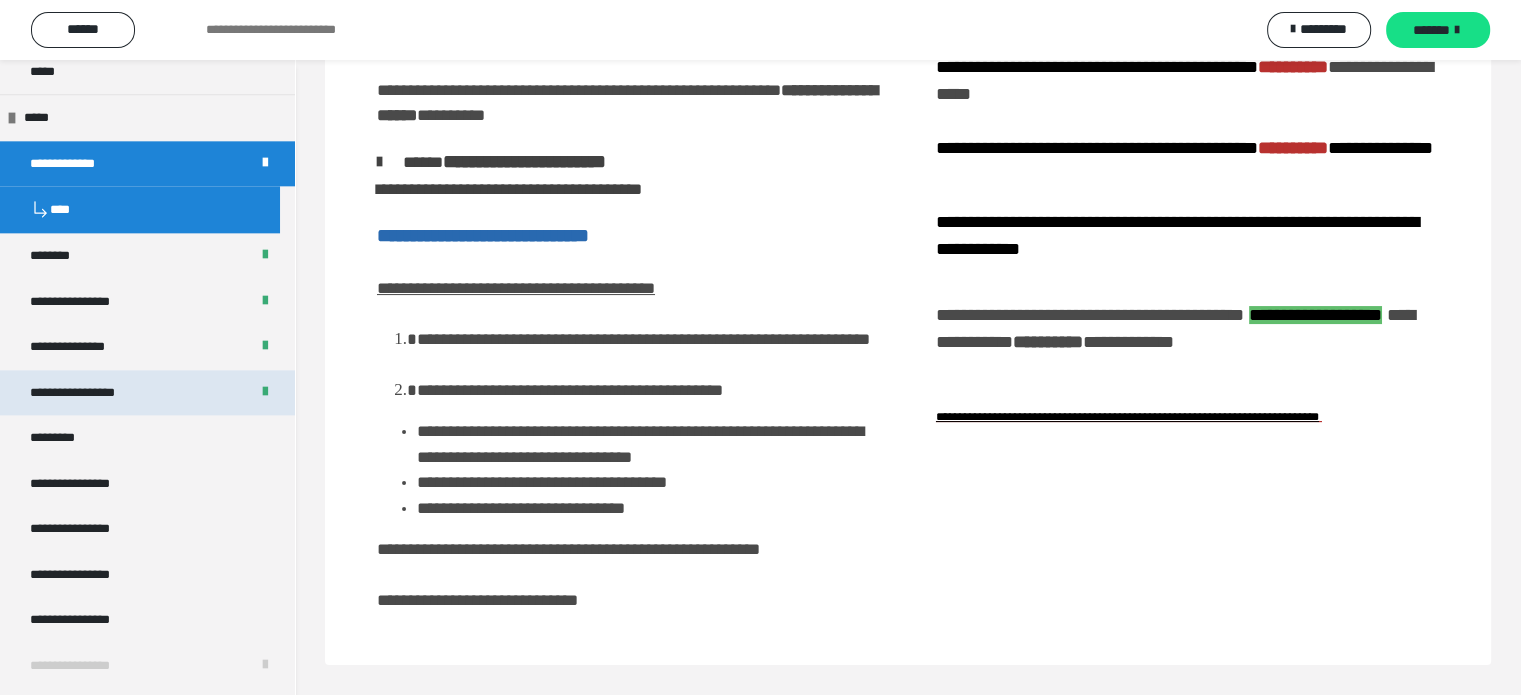 click on "**********" at bounding box center [147, 393] 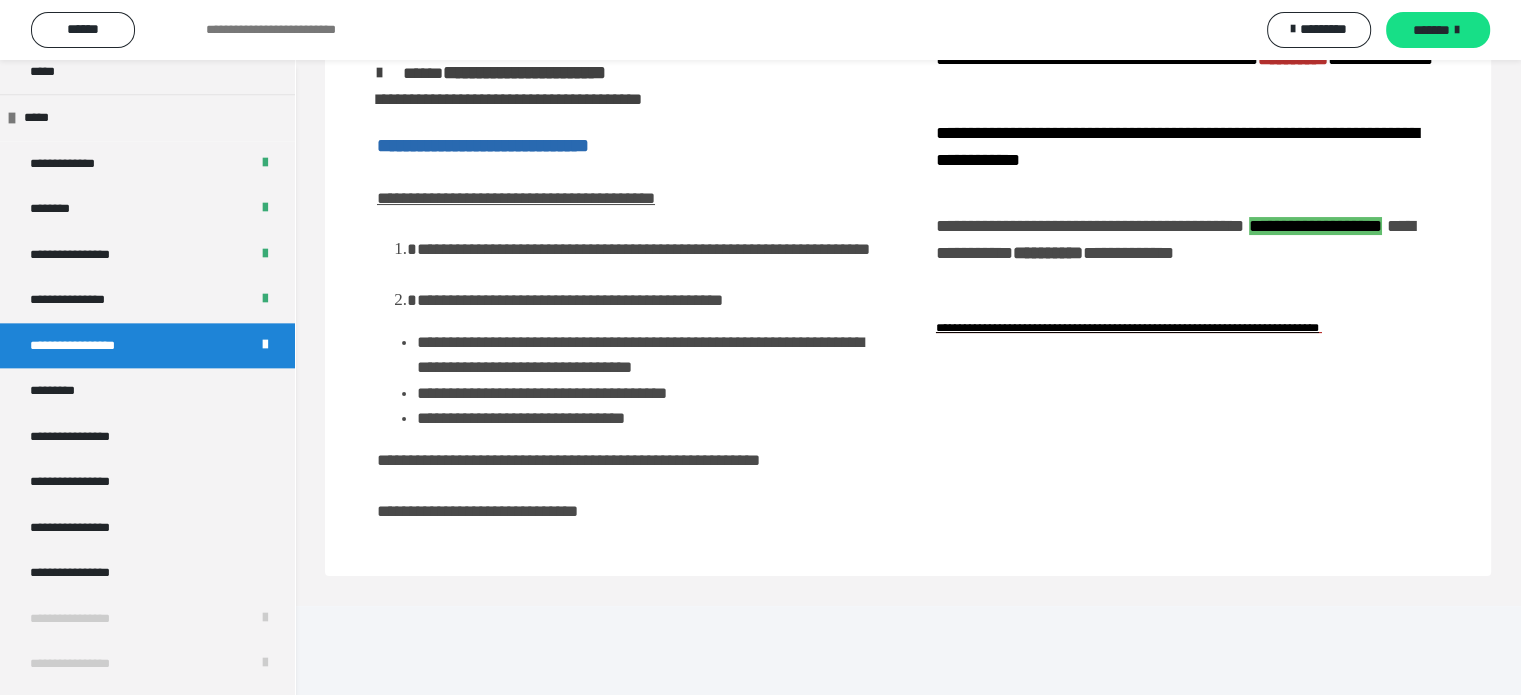 scroll, scrollTop: 143, scrollLeft: 0, axis: vertical 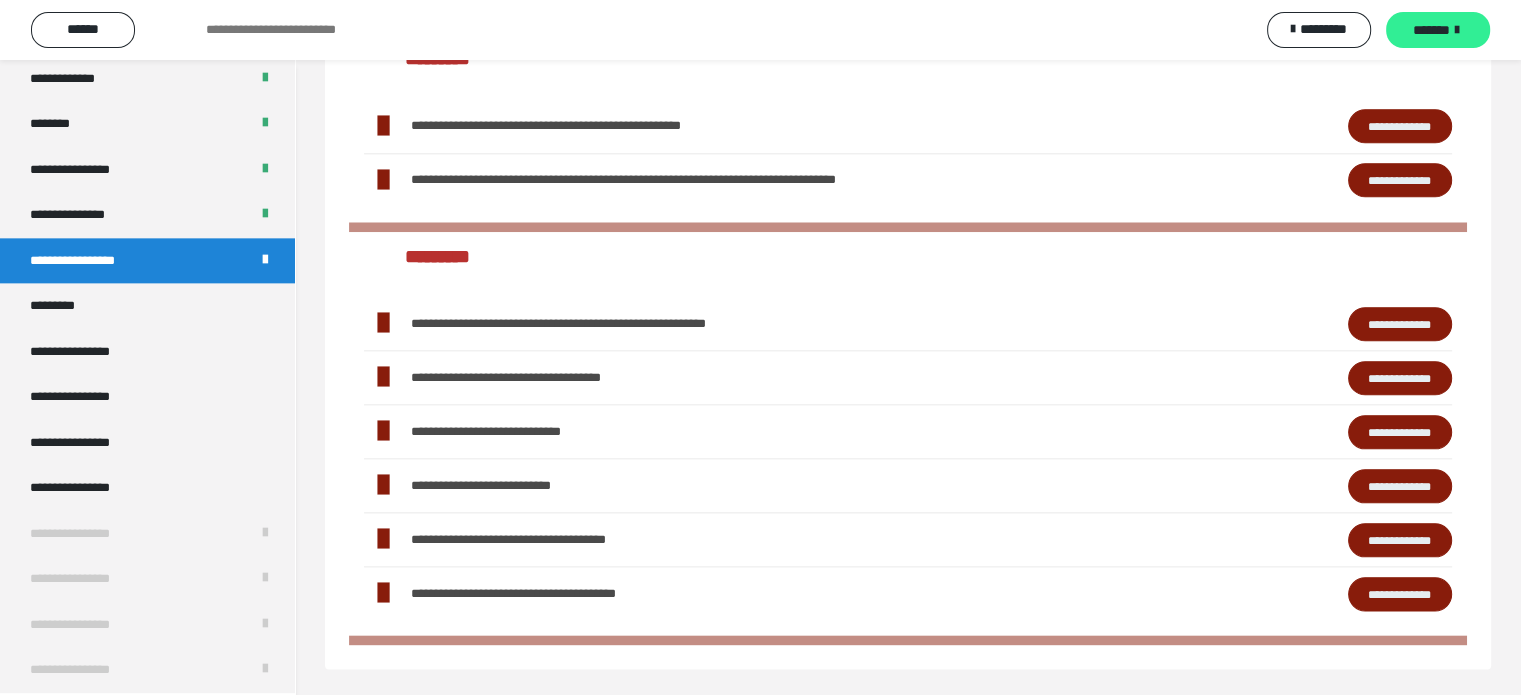 click on "*******" at bounding box center (1438, 30) 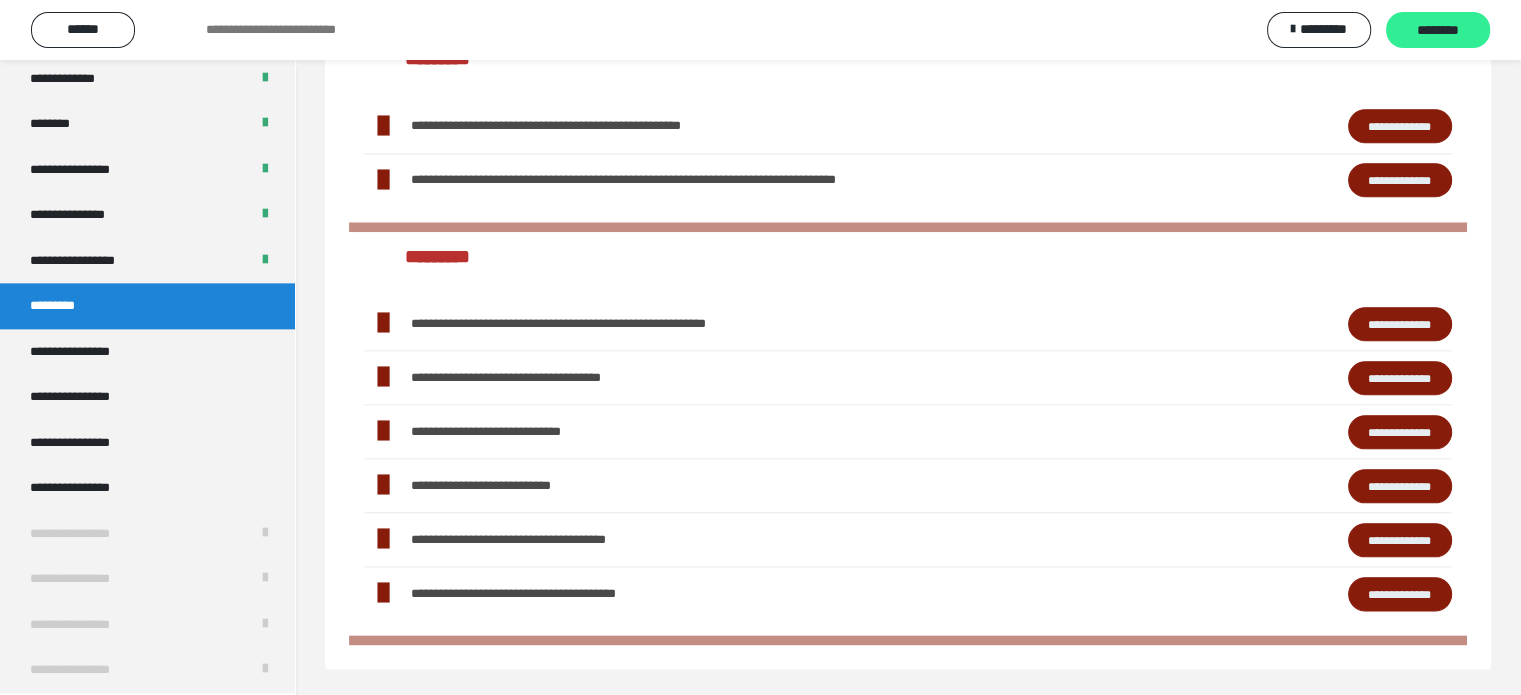 scroll, scrollTop: 60, scrollLeft: 0, axis: vertical 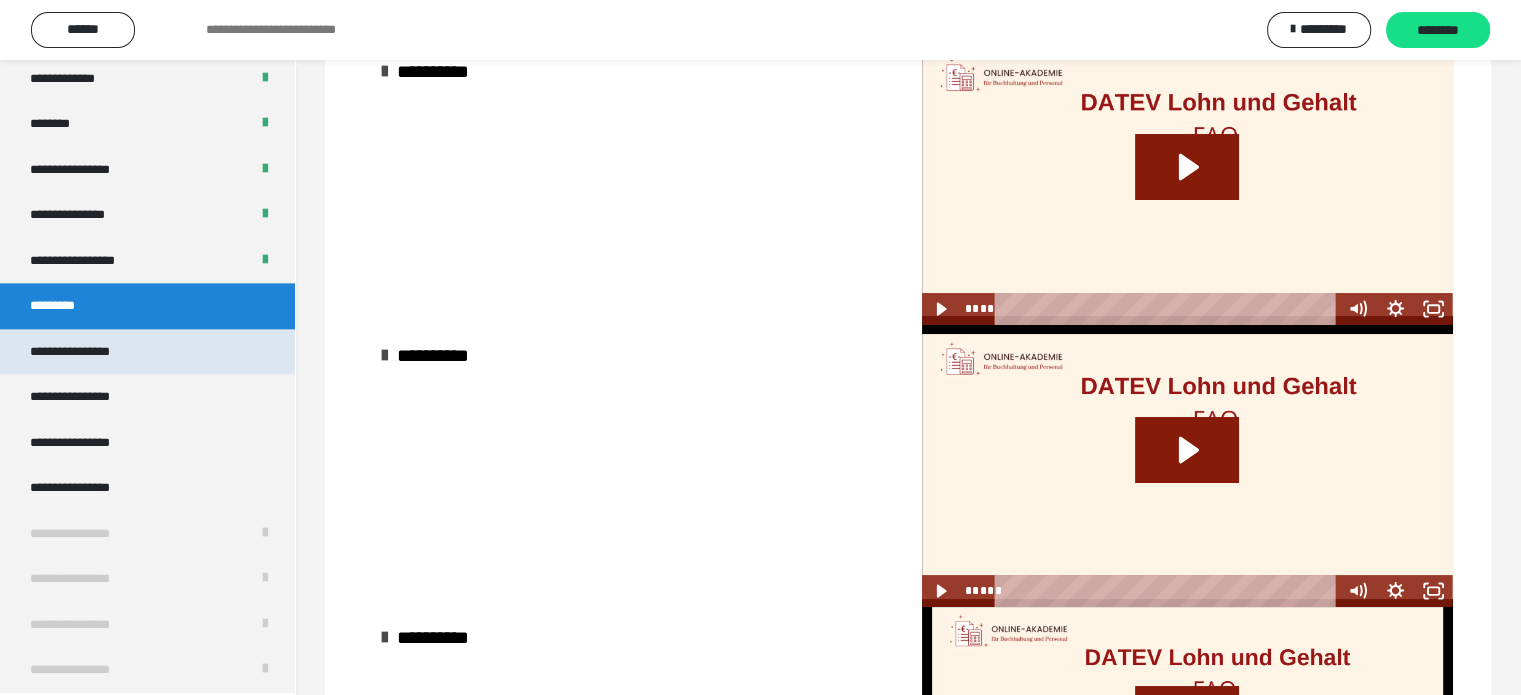 click on "**********" at bounding box center [147, 352] 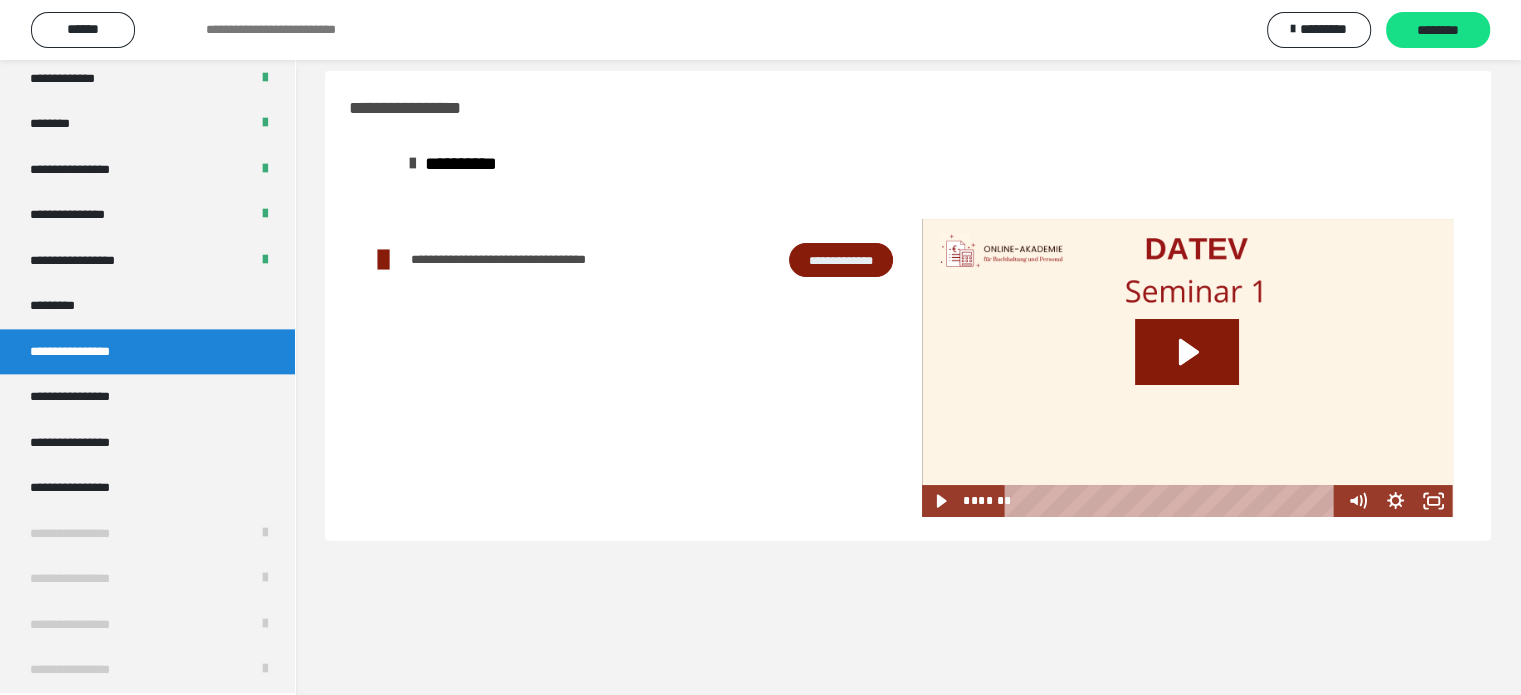 scroll, scrollTop: 0, scrollLeft: 0, axis: both 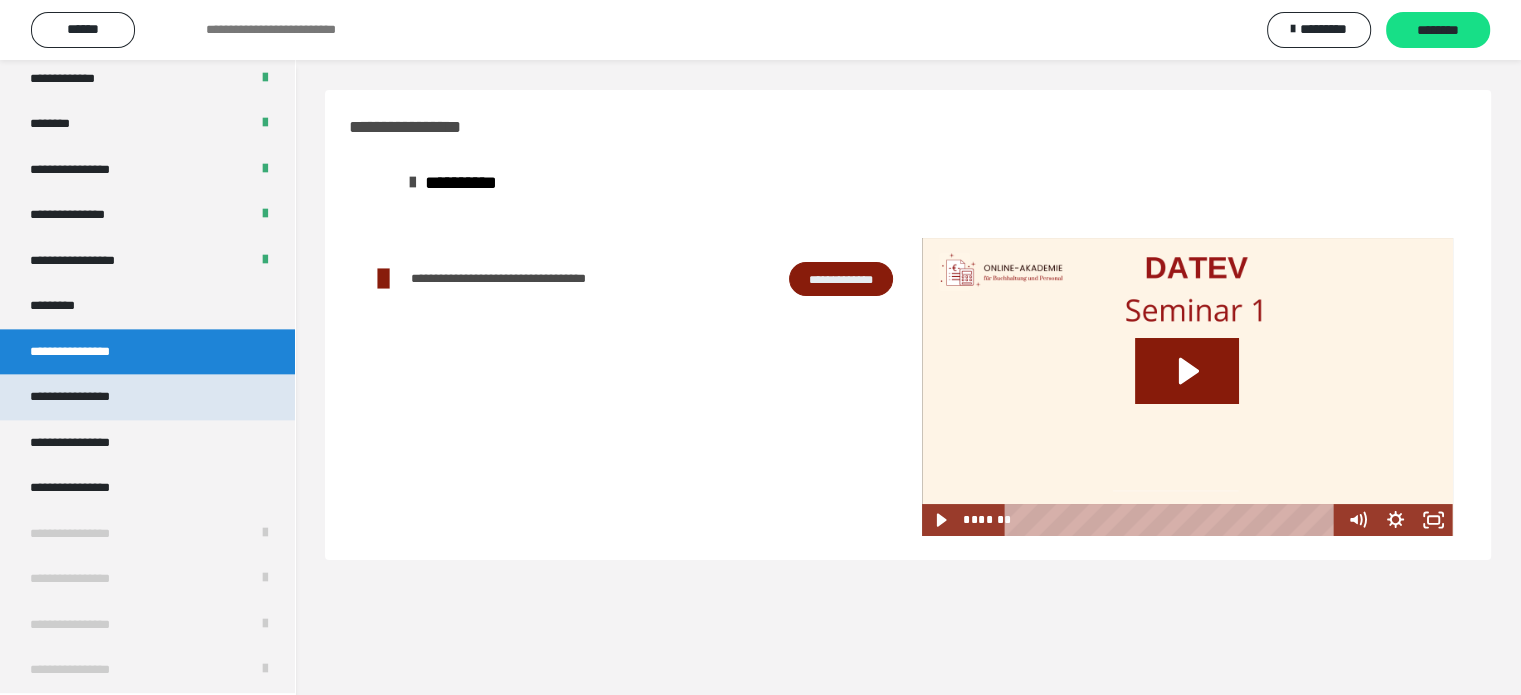 click on "**********" at bounding box center (147, 397) 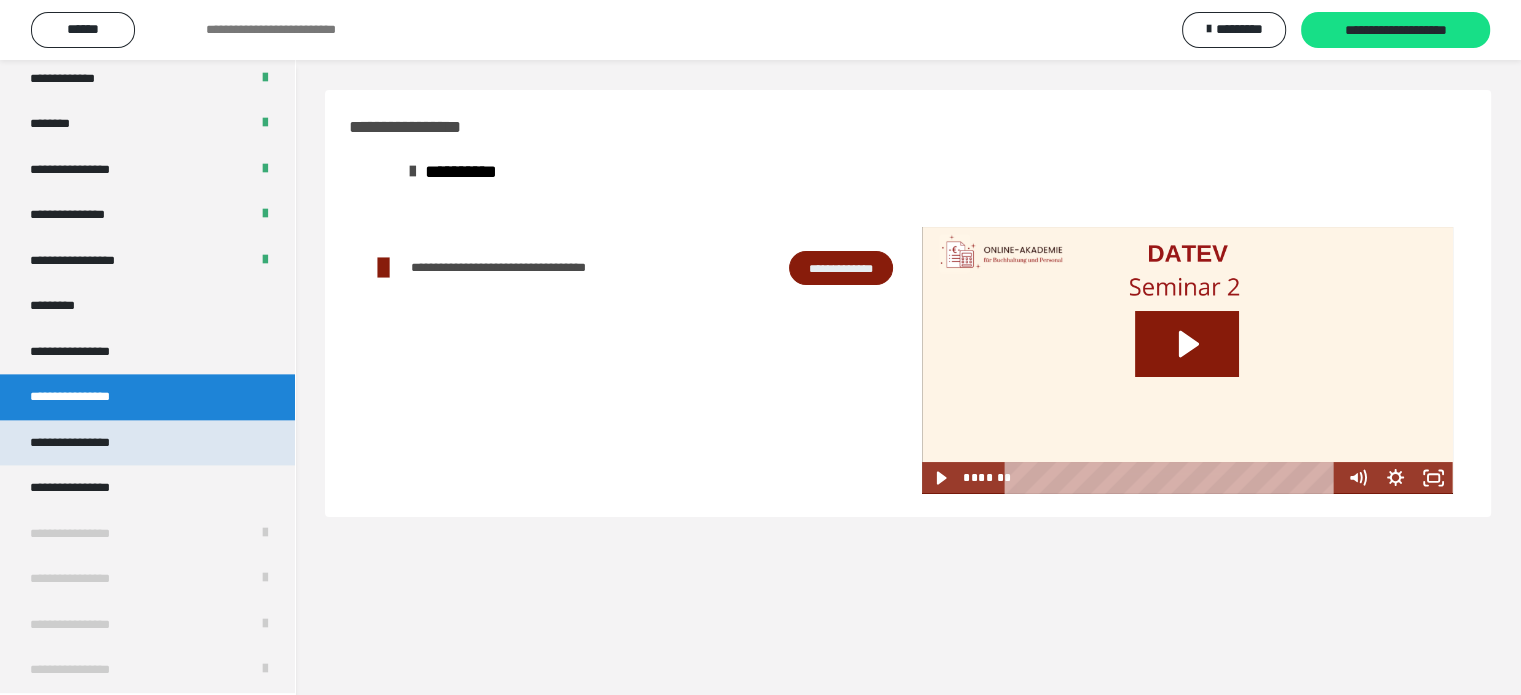 click on "**********" at bounding box center (87, 443) 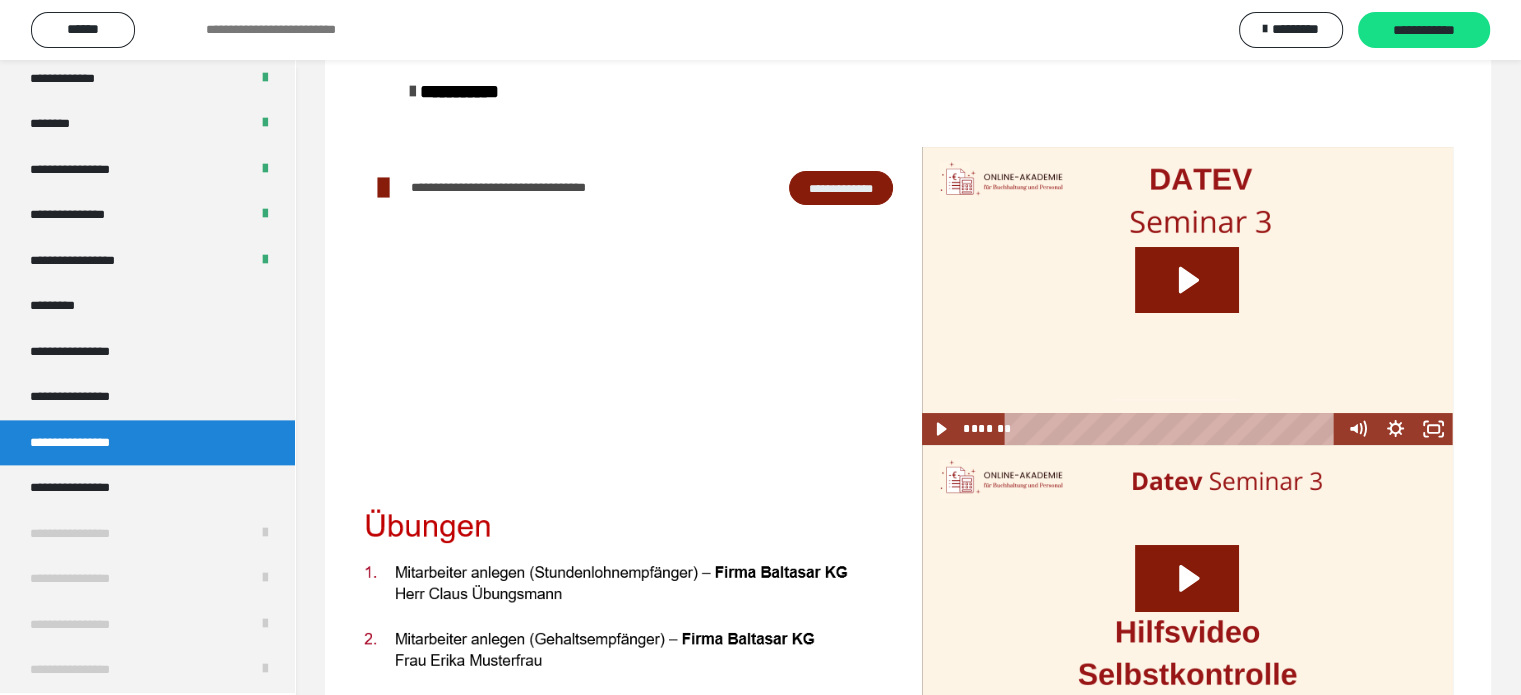 scroll, scrollTop: 0, scrollLeft: 0, axis: both 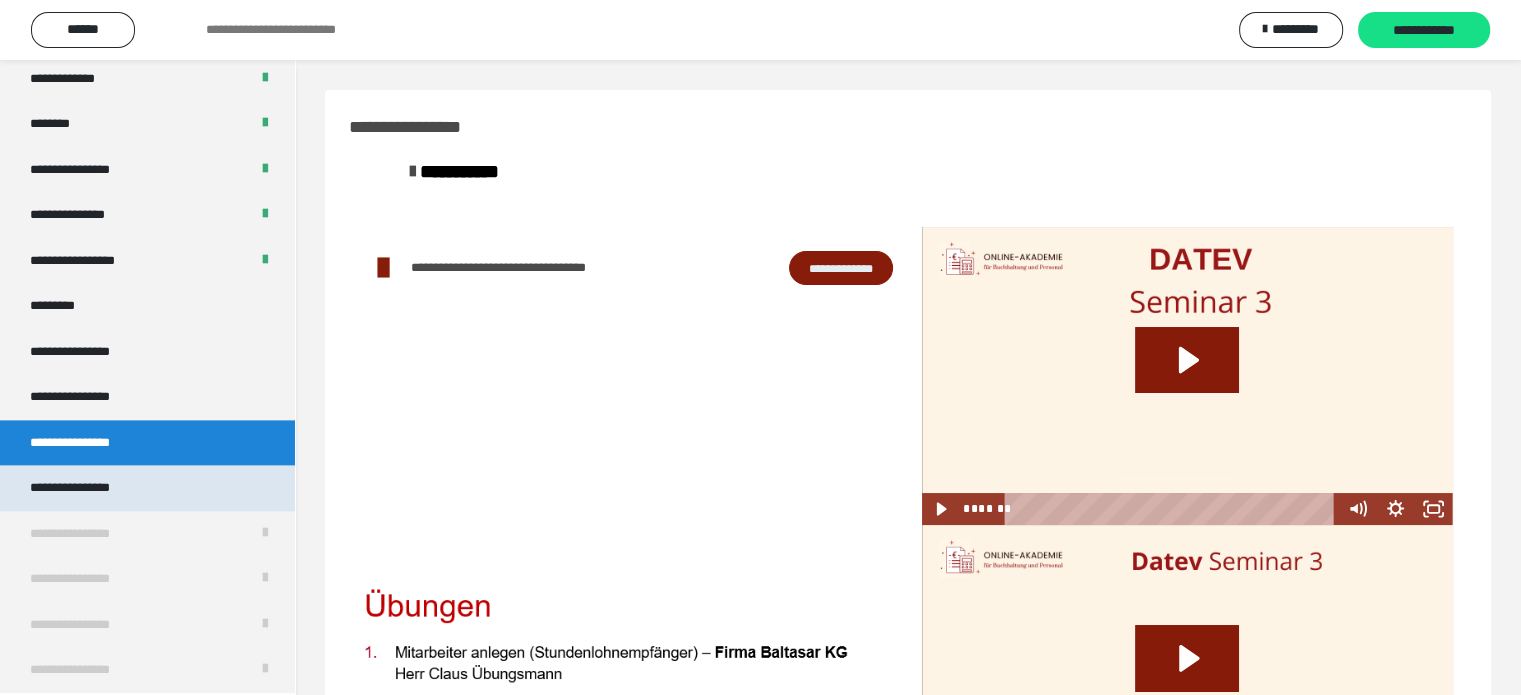 click on "**********" at bounding box center (147, 488) 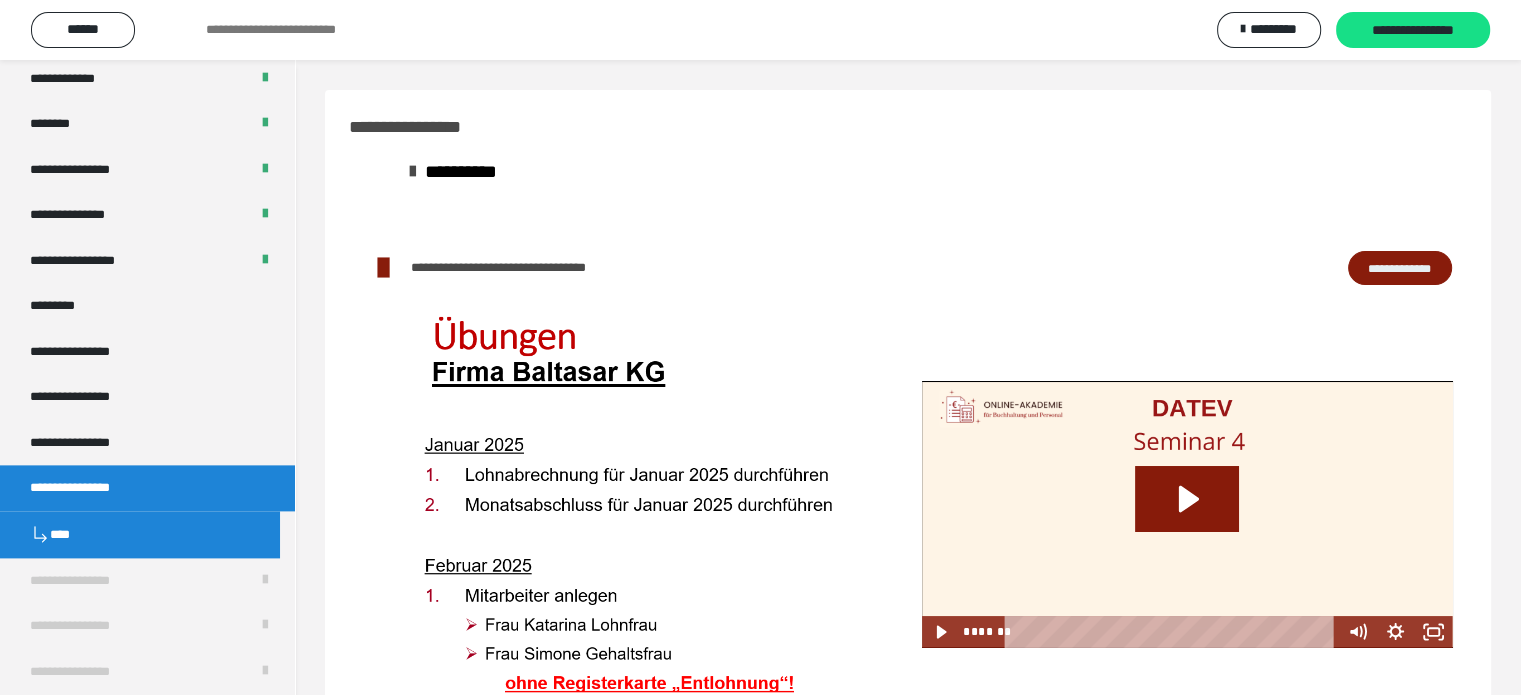 scroll, scrollTop: 78, scrollLeft: 0, axis: vertical 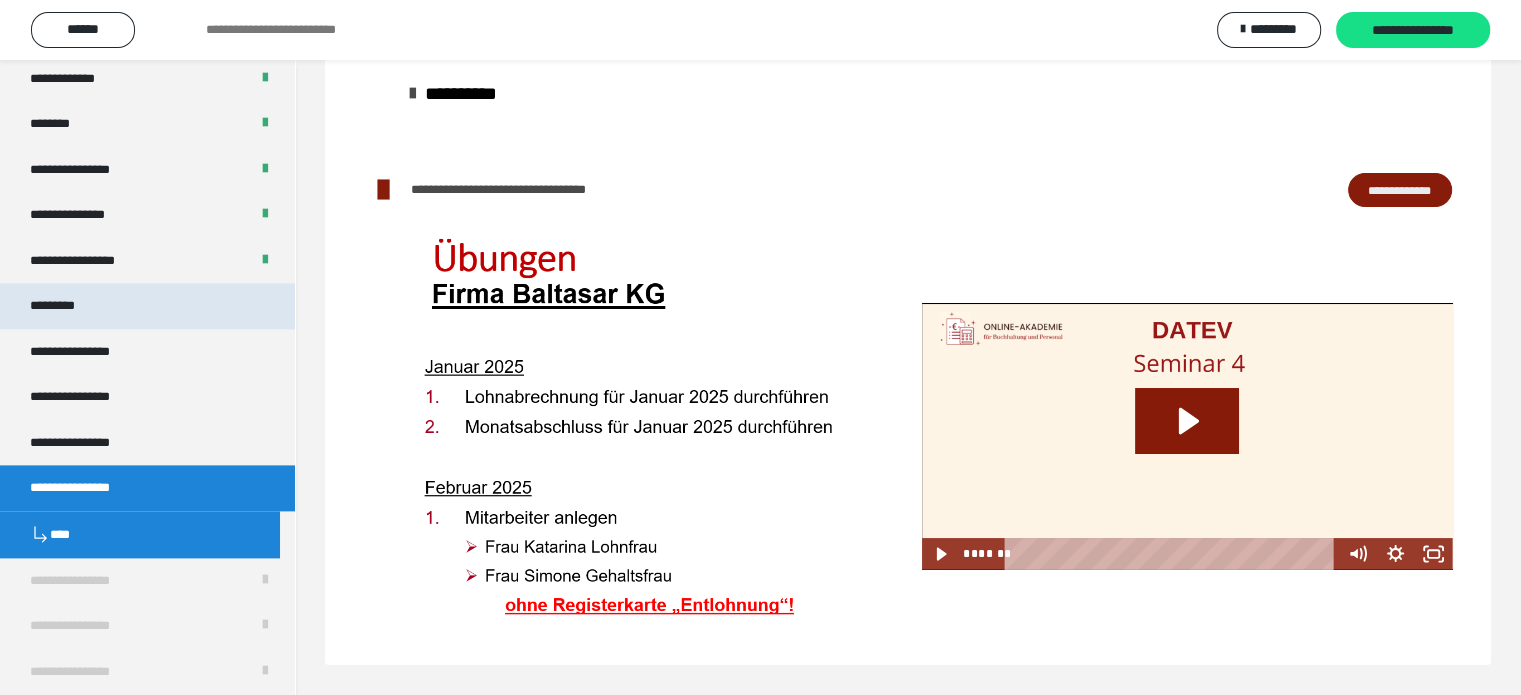 click on "*********" at bounding box center [68, 306] 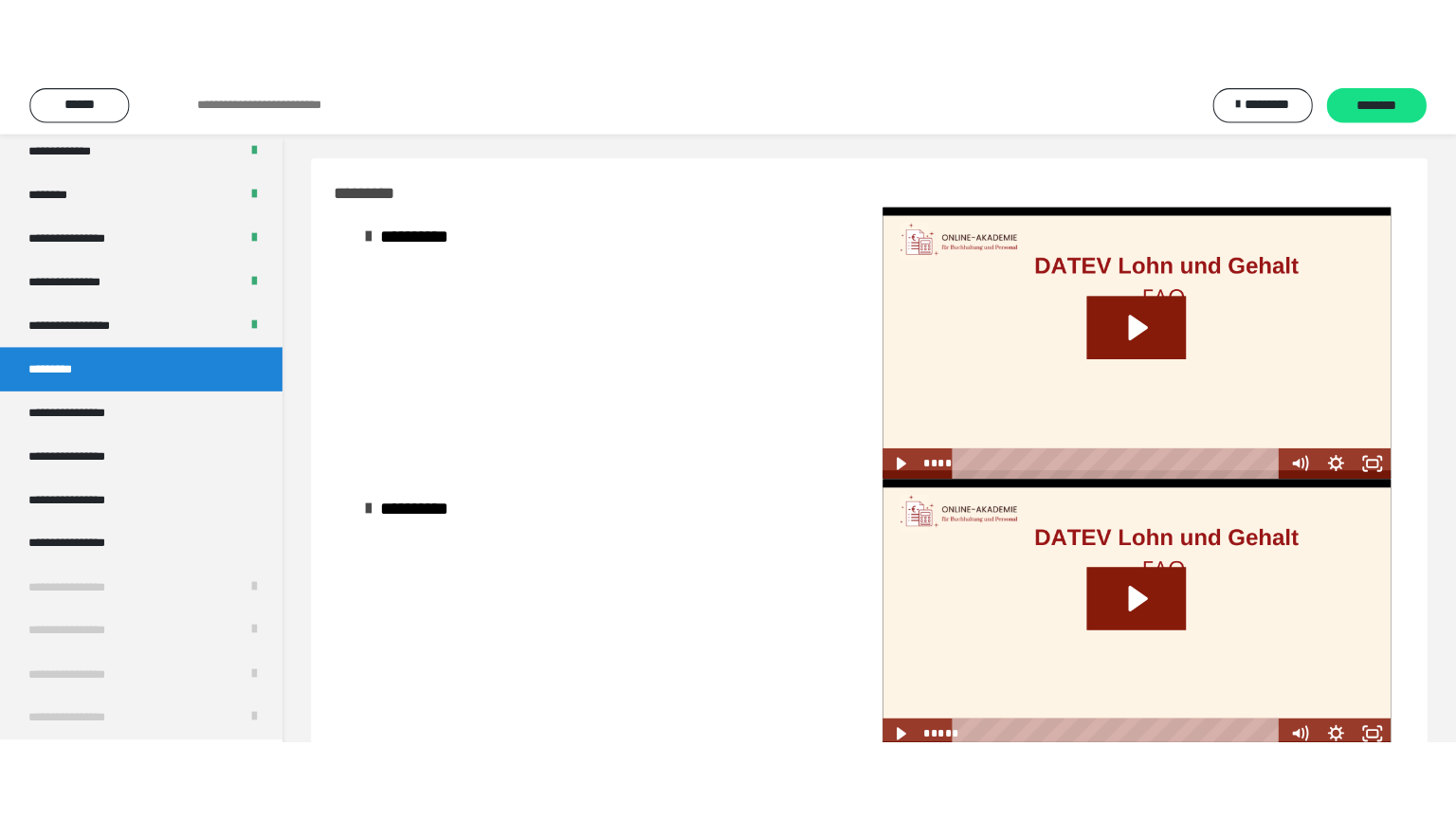 scroll, scrollTop: 0, scrollLeft: 0, axis: both 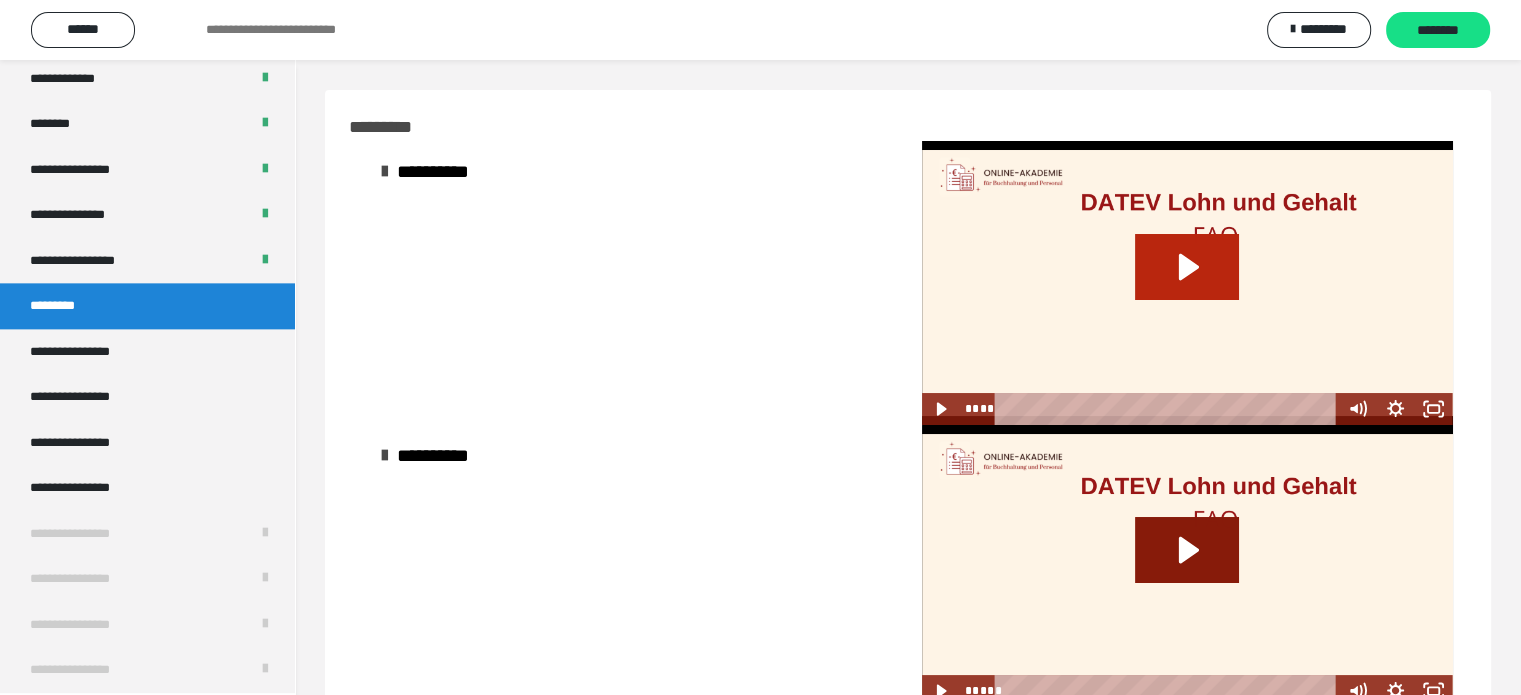 click 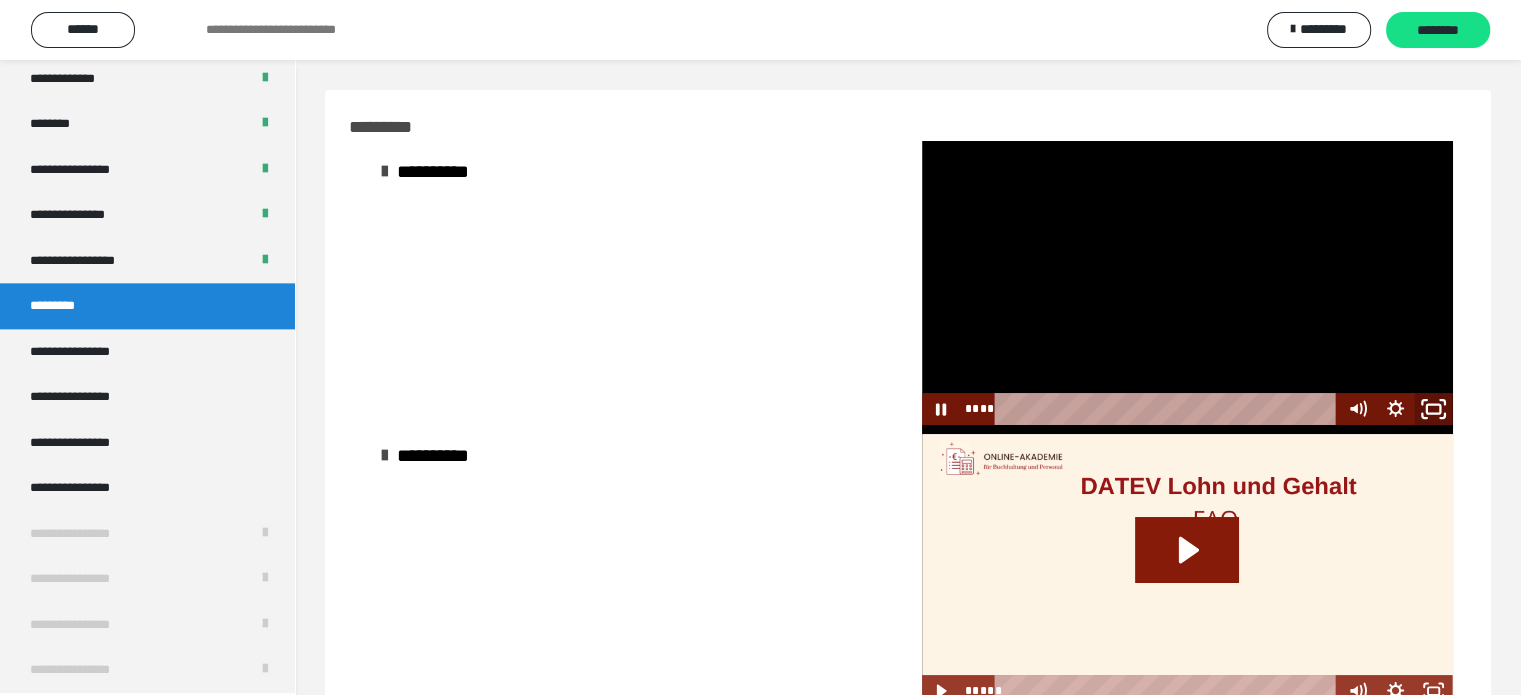click 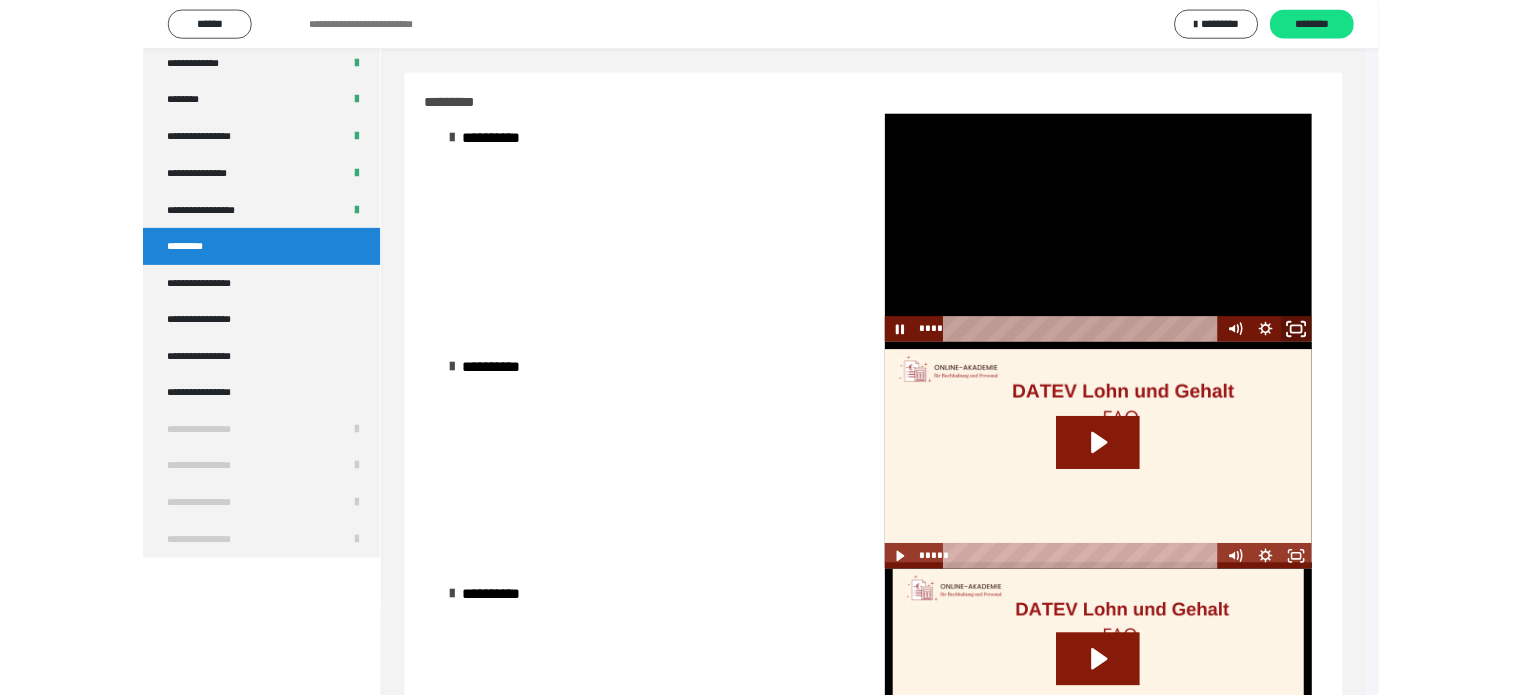 scroll, scrollTop: 2349, scrollLeft: 0, axis: vertical 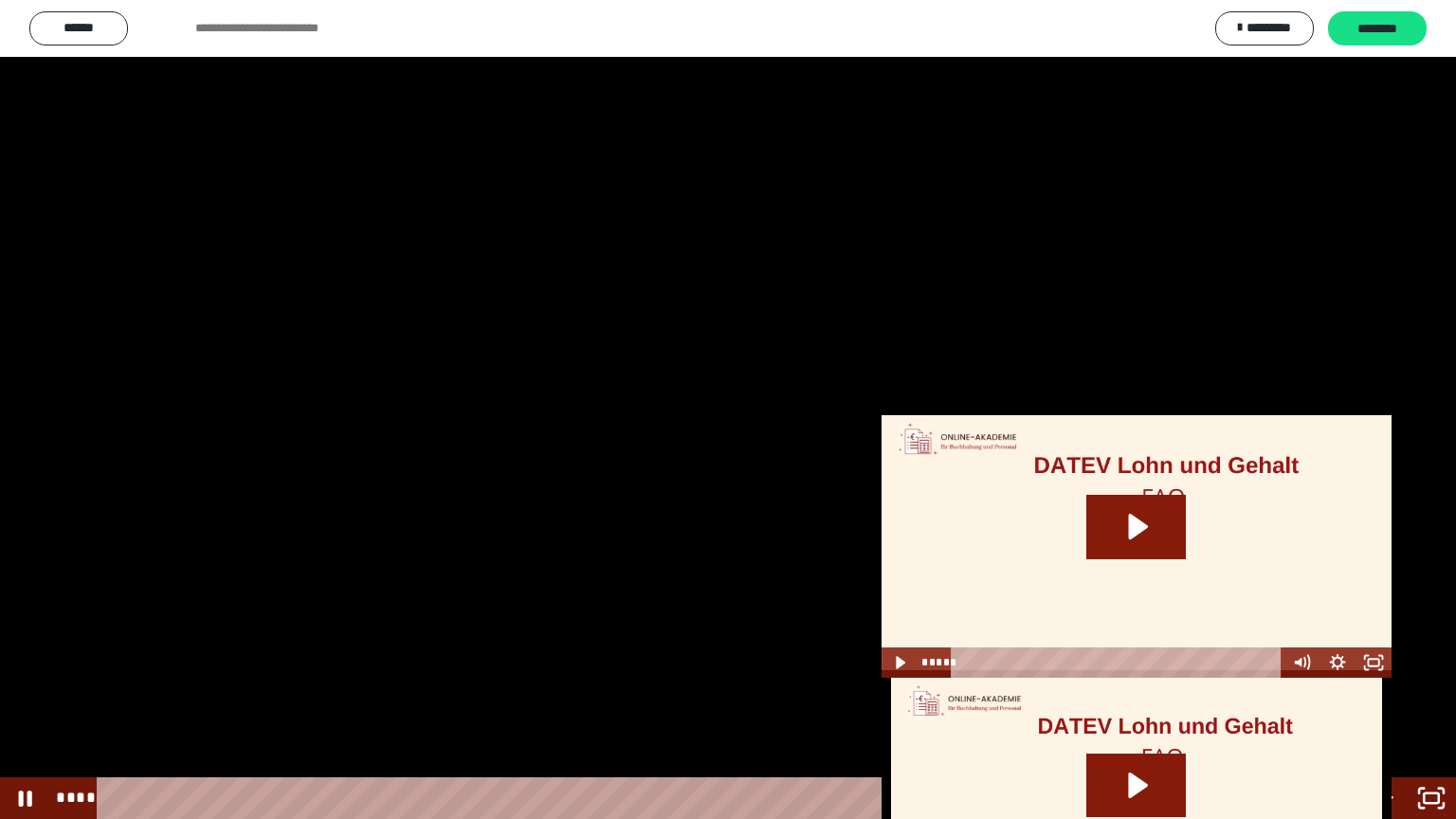 click at bounding box center (728, 410) 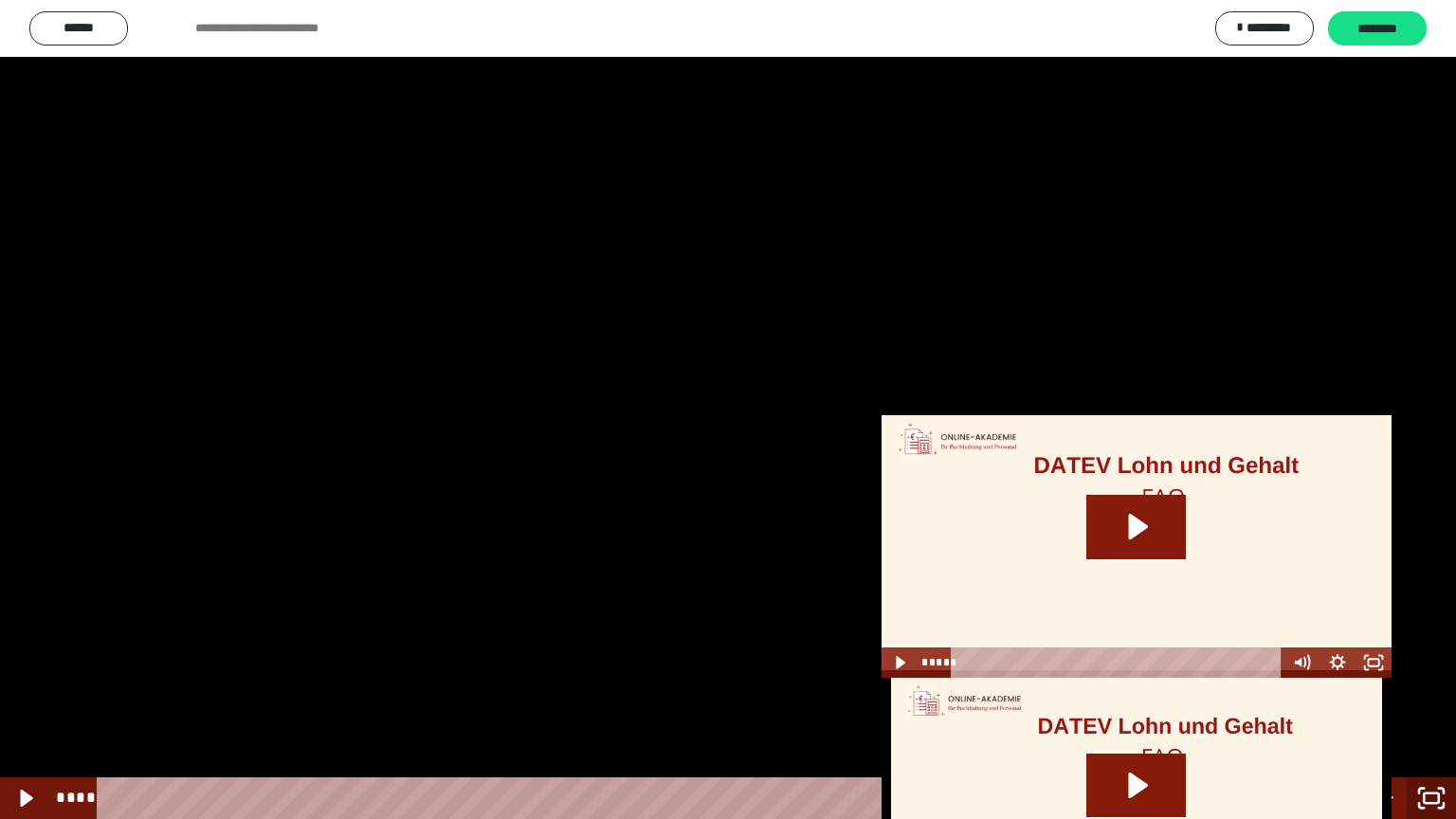 click 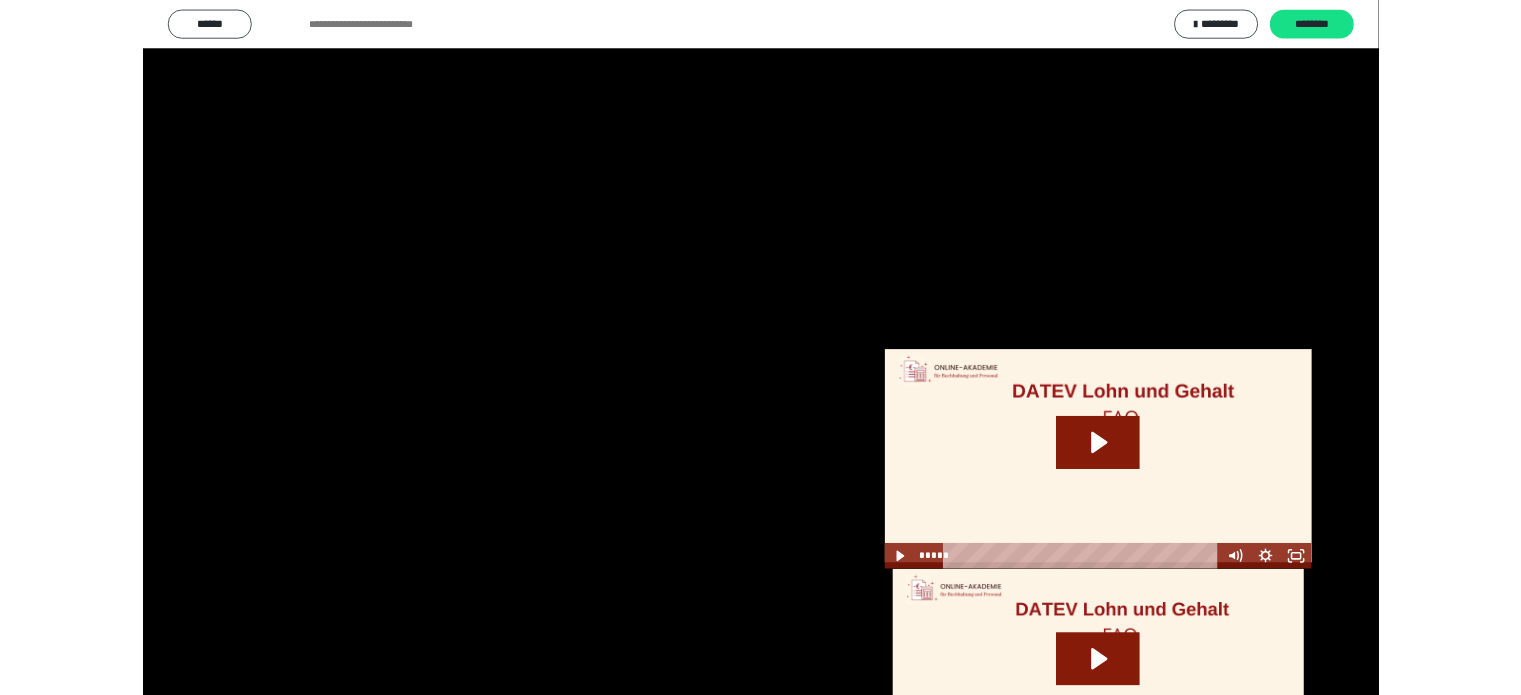 scroll, scrollTop: 2518, scrollLeft: 0, axis: vertical 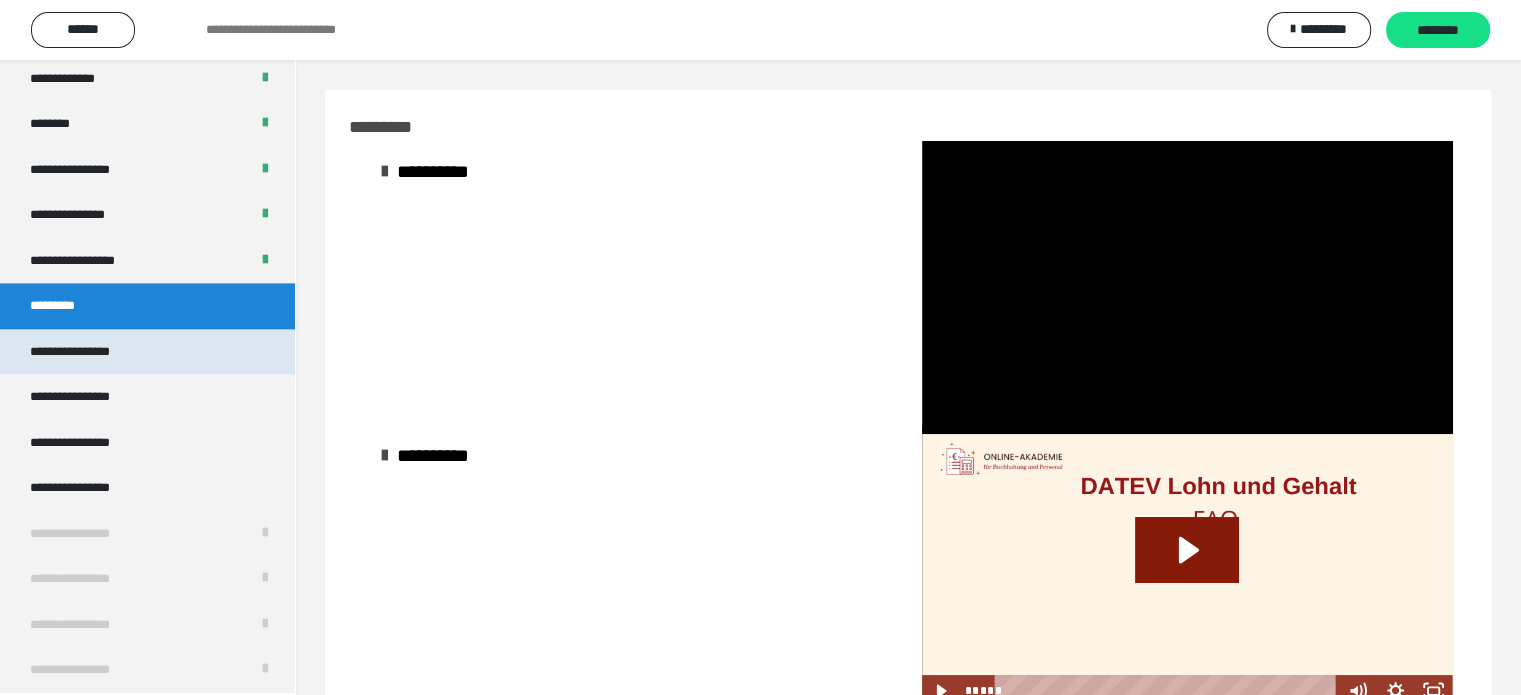 click on "**********" at bounding box center [147, 352] 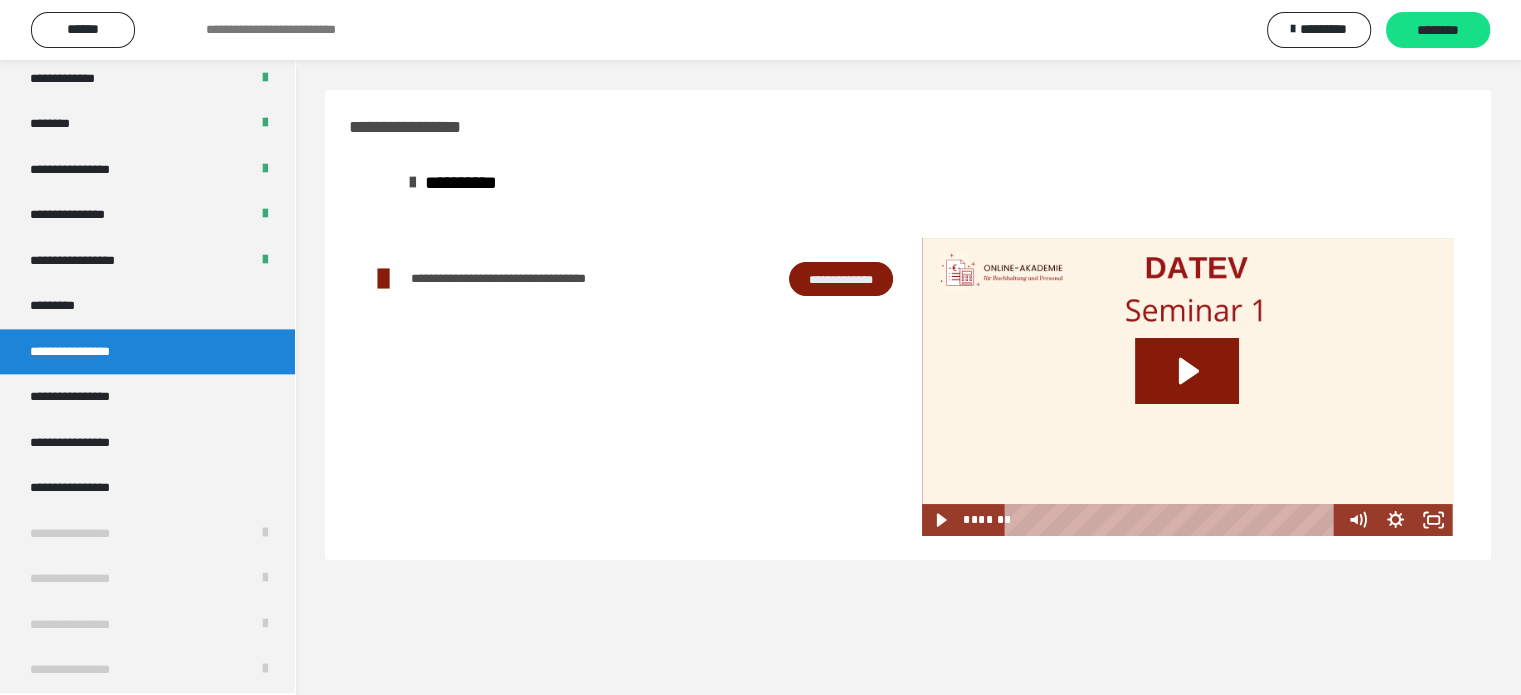 click on "**********" at bounding box center (841, 279) 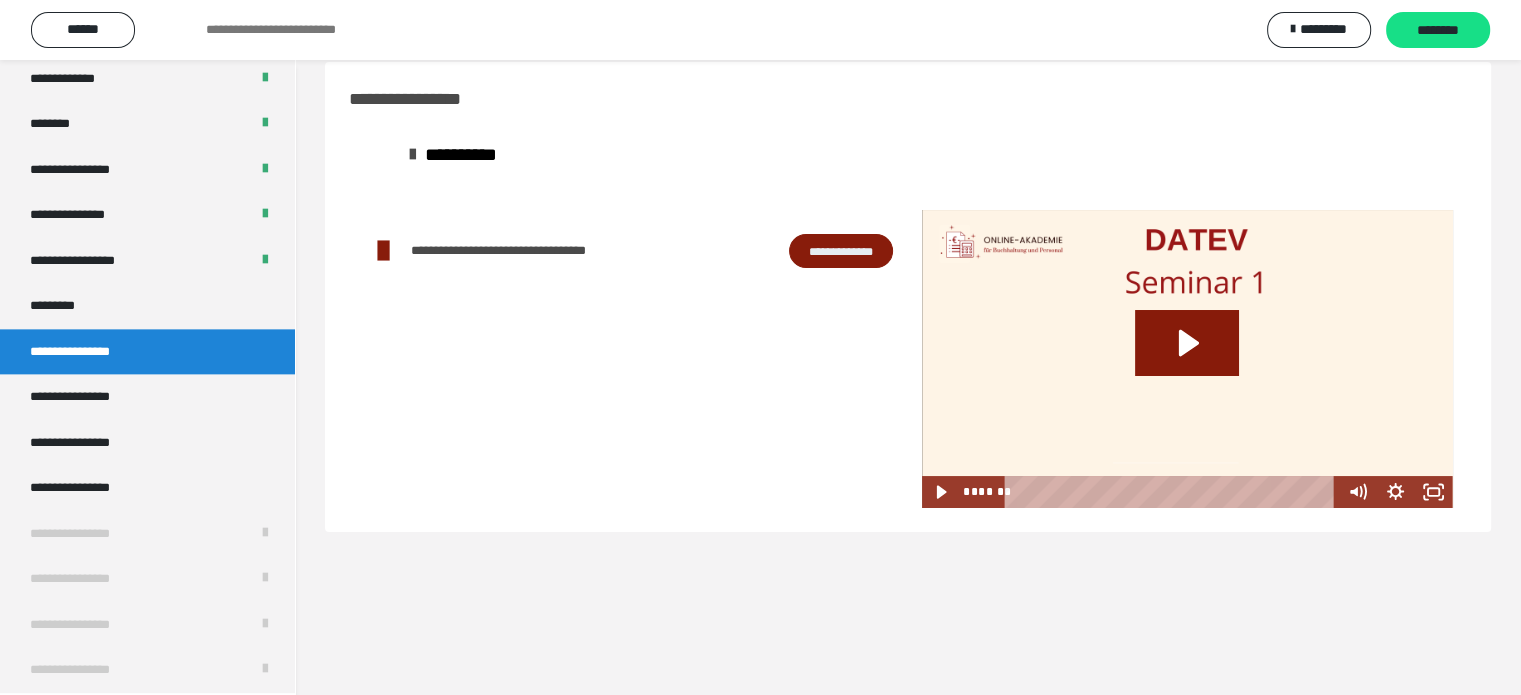 scroll, scrollTop: 29, scrollLeft: 0, axis: vertical 